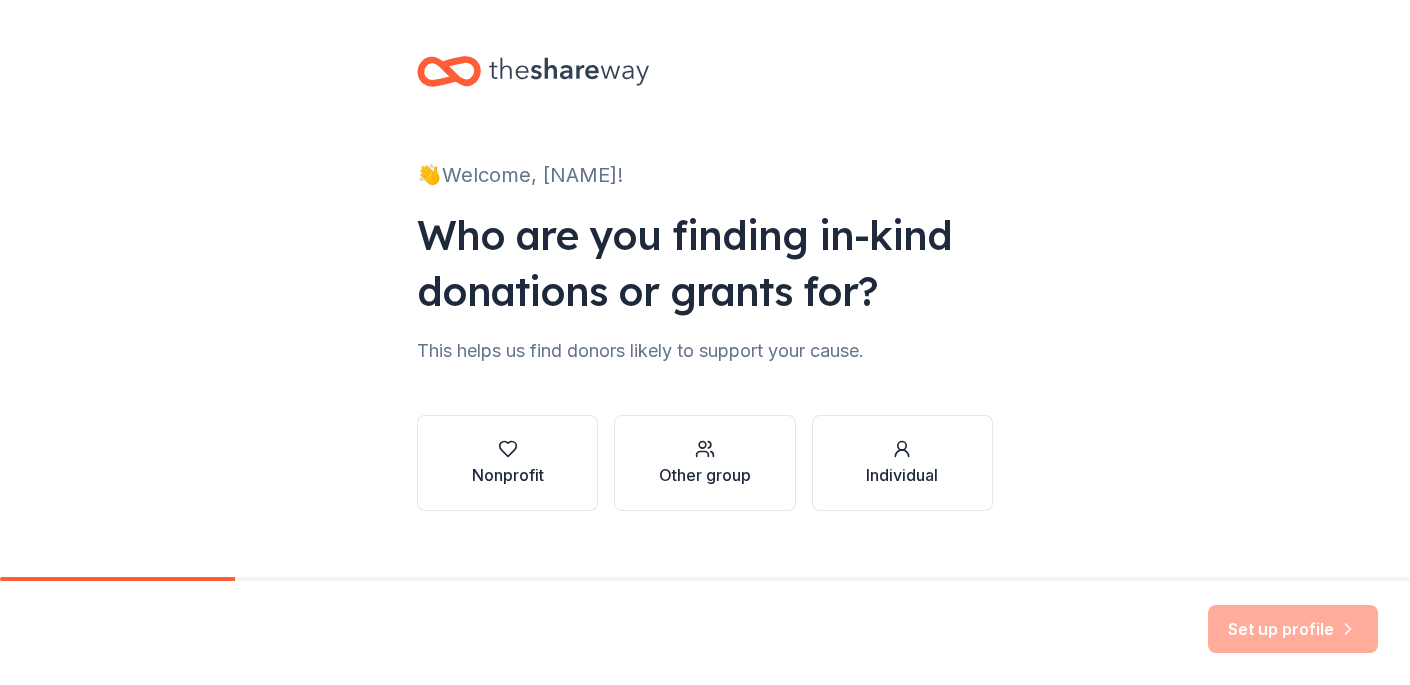 scroll, scrollTop: 0, scrollLeft: 0, axis: both 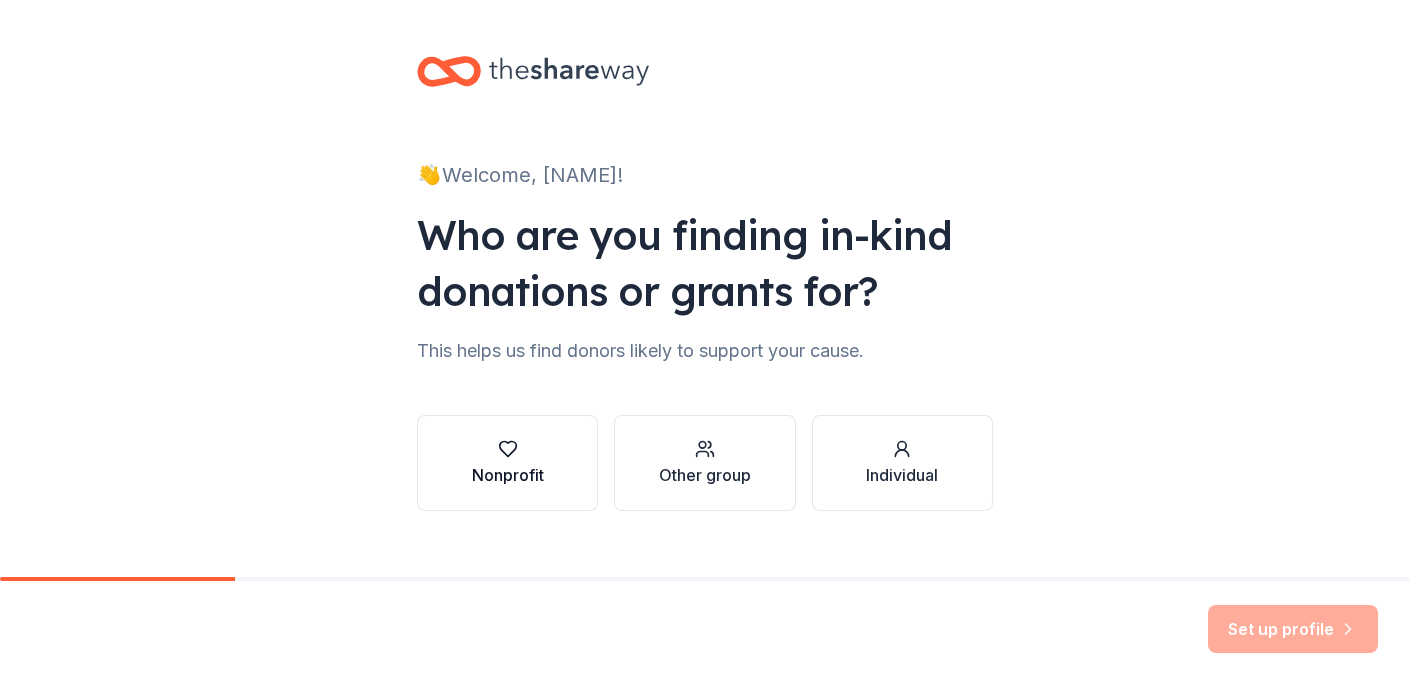 click on "Nonprofit" at bounding box center [508, 475] 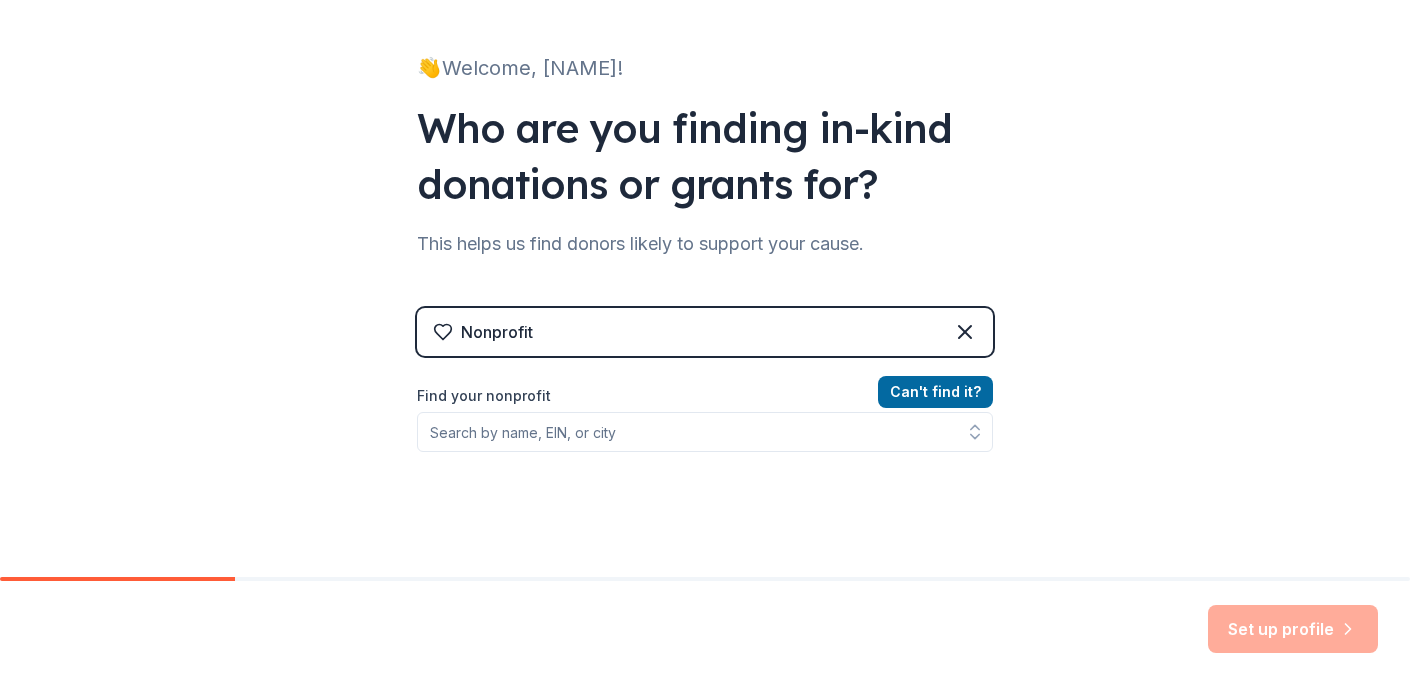 scroll, scrollTop: 119, scrollLeft: 0, axis: vertical 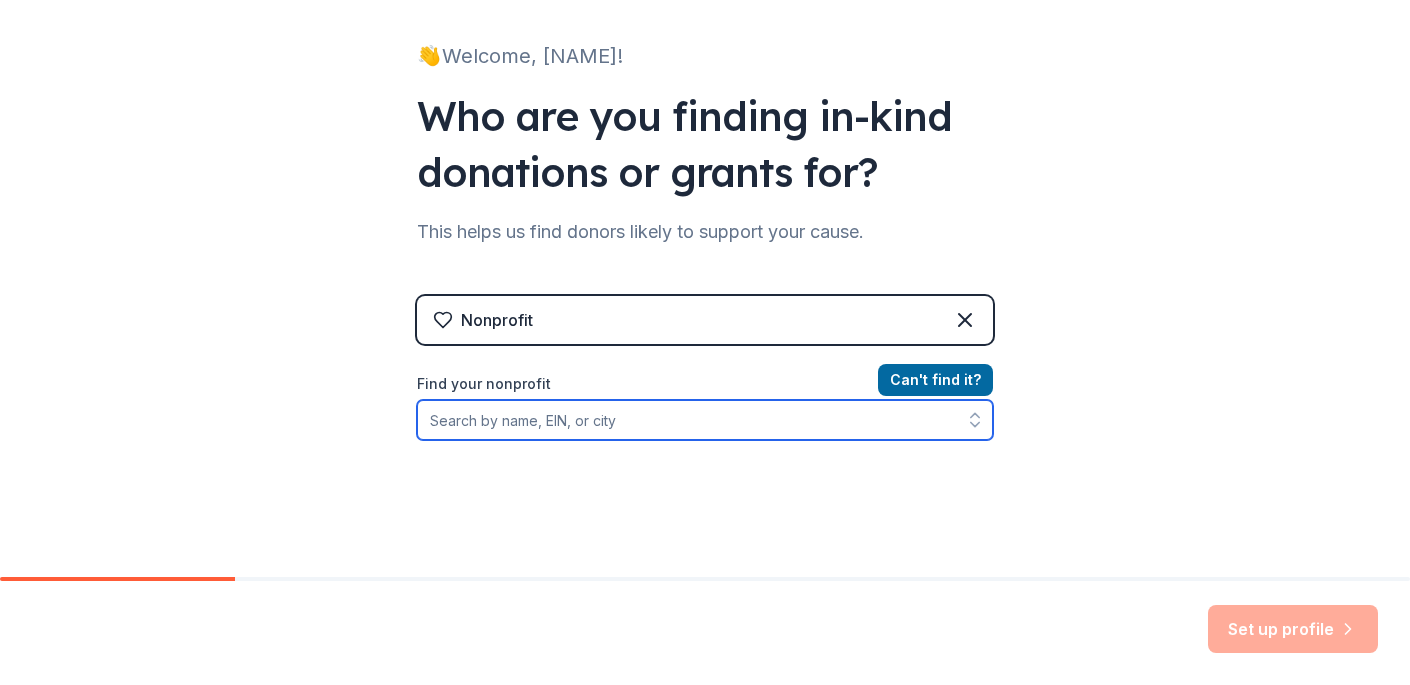 click on "Find your nonprofit" at bounding box center (705, 420) 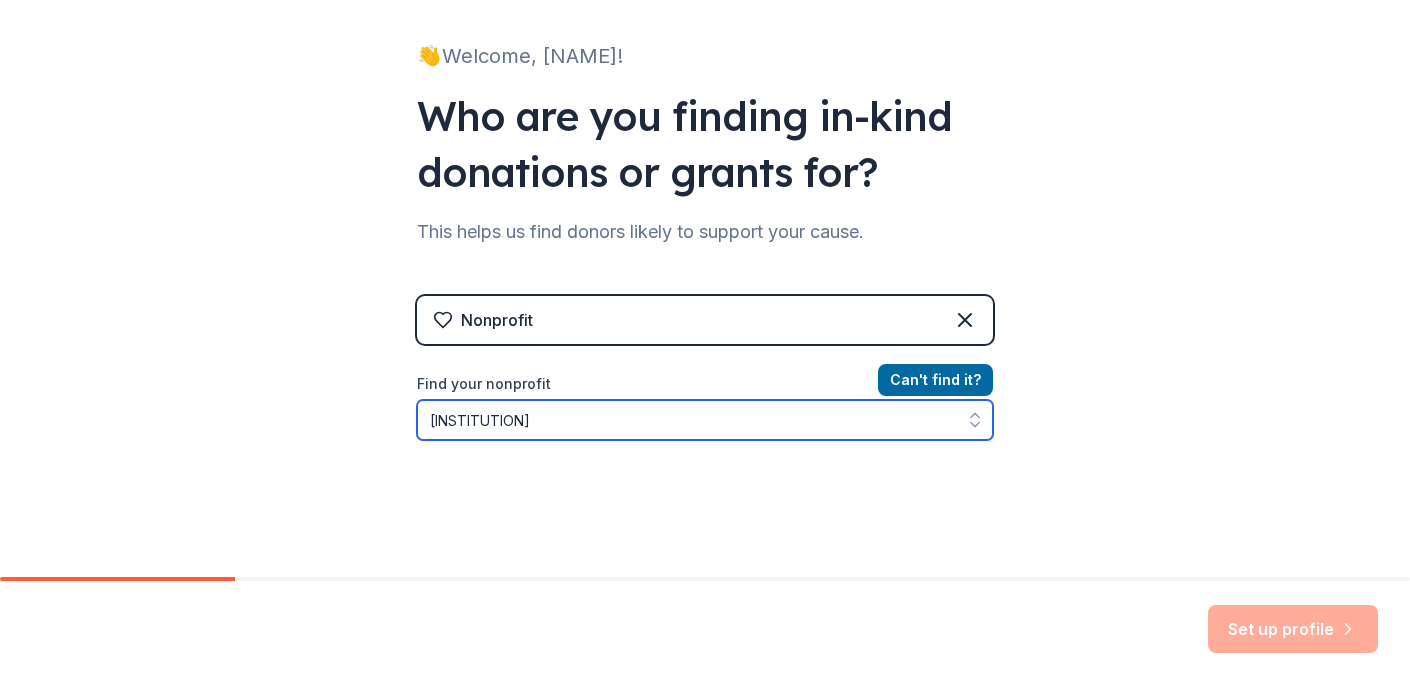 type on "[INSTITUTION]" 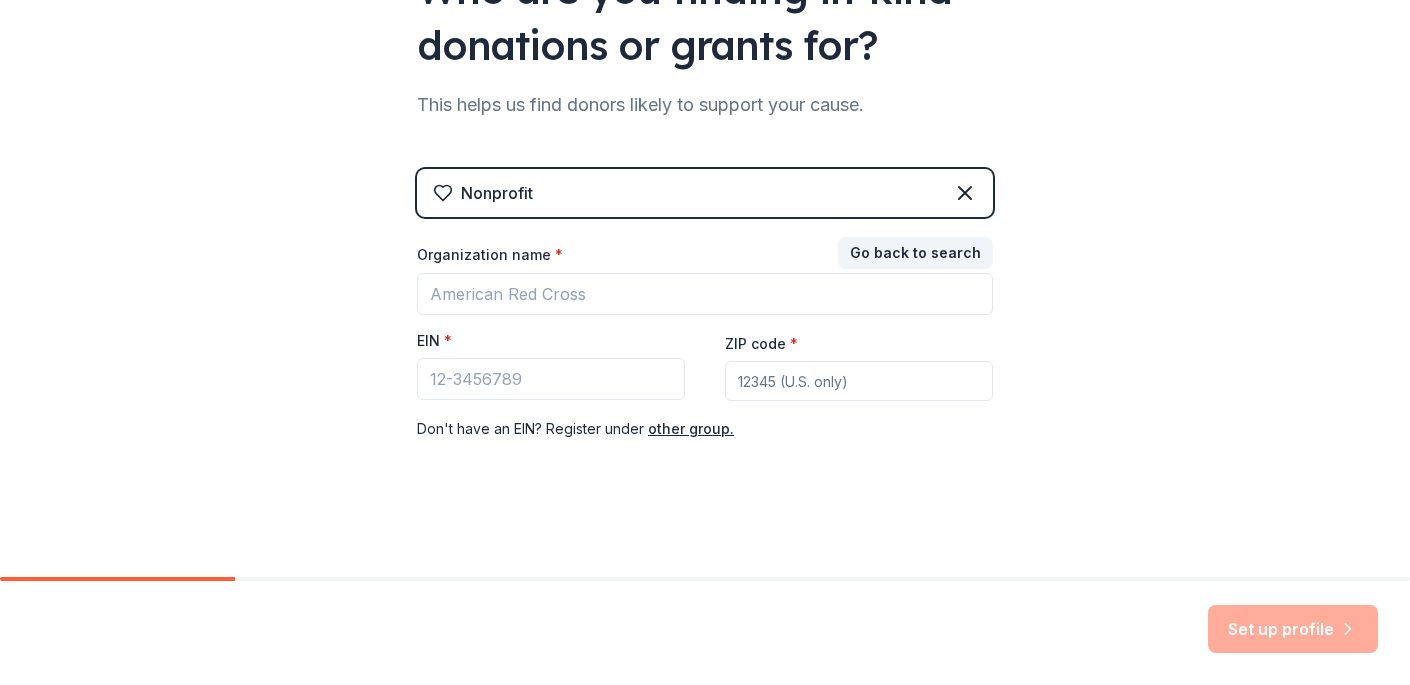 scroll, scrollTop: 246, scrollLeft: 0, axis: vertical 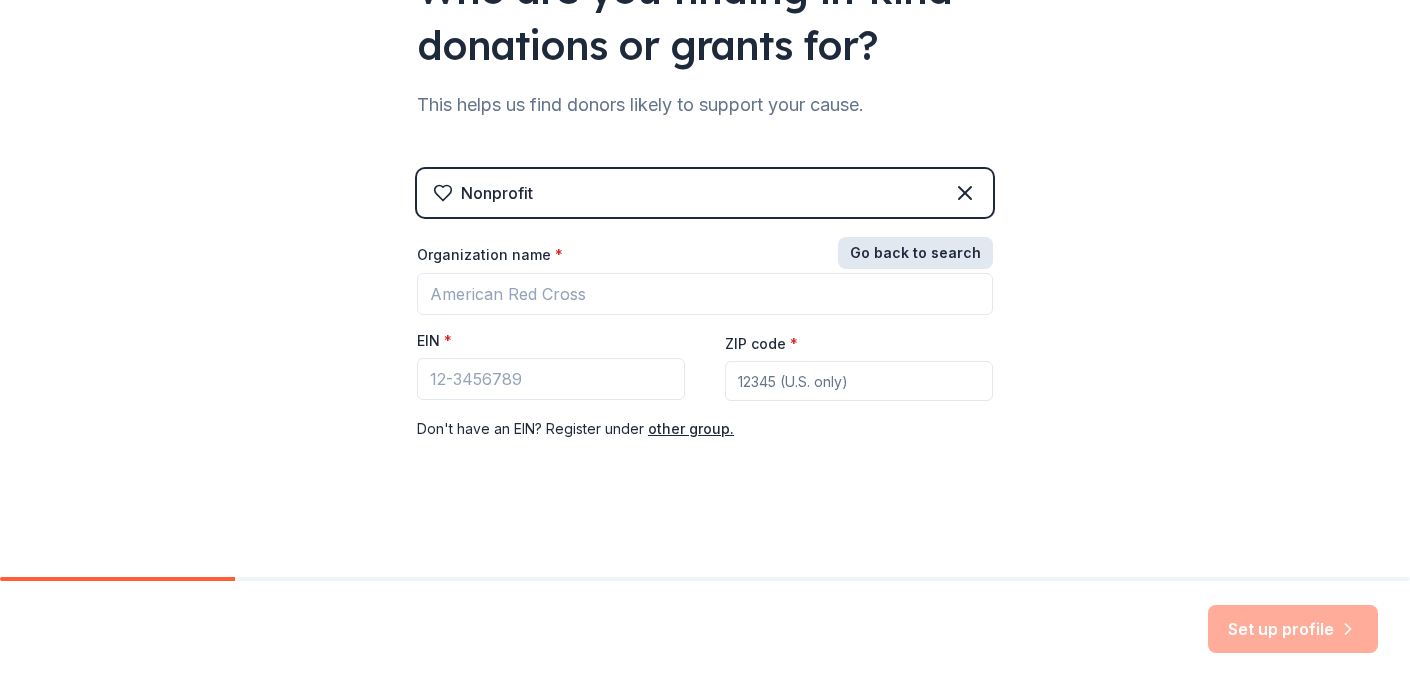 click on "Go back to search" at bounding box center [915, 253] 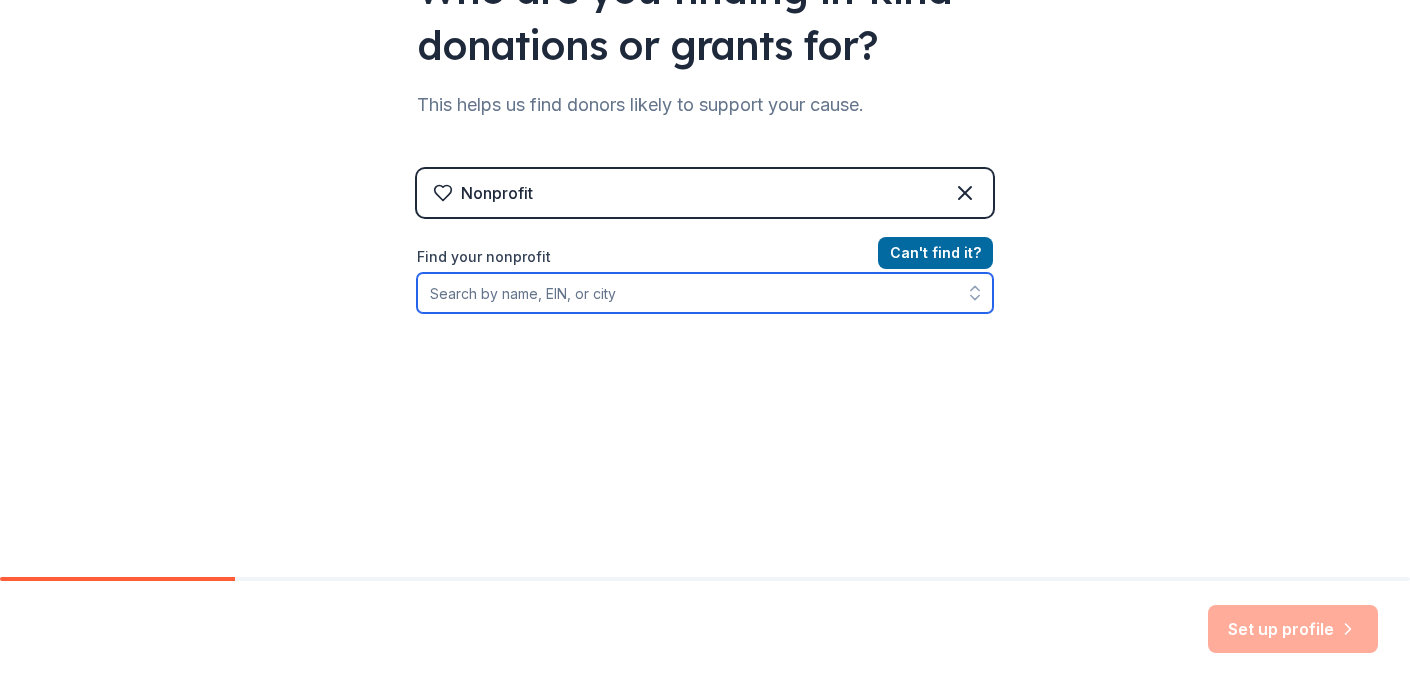 click on "Find your nonprofit" at bounding box center [705, 293] 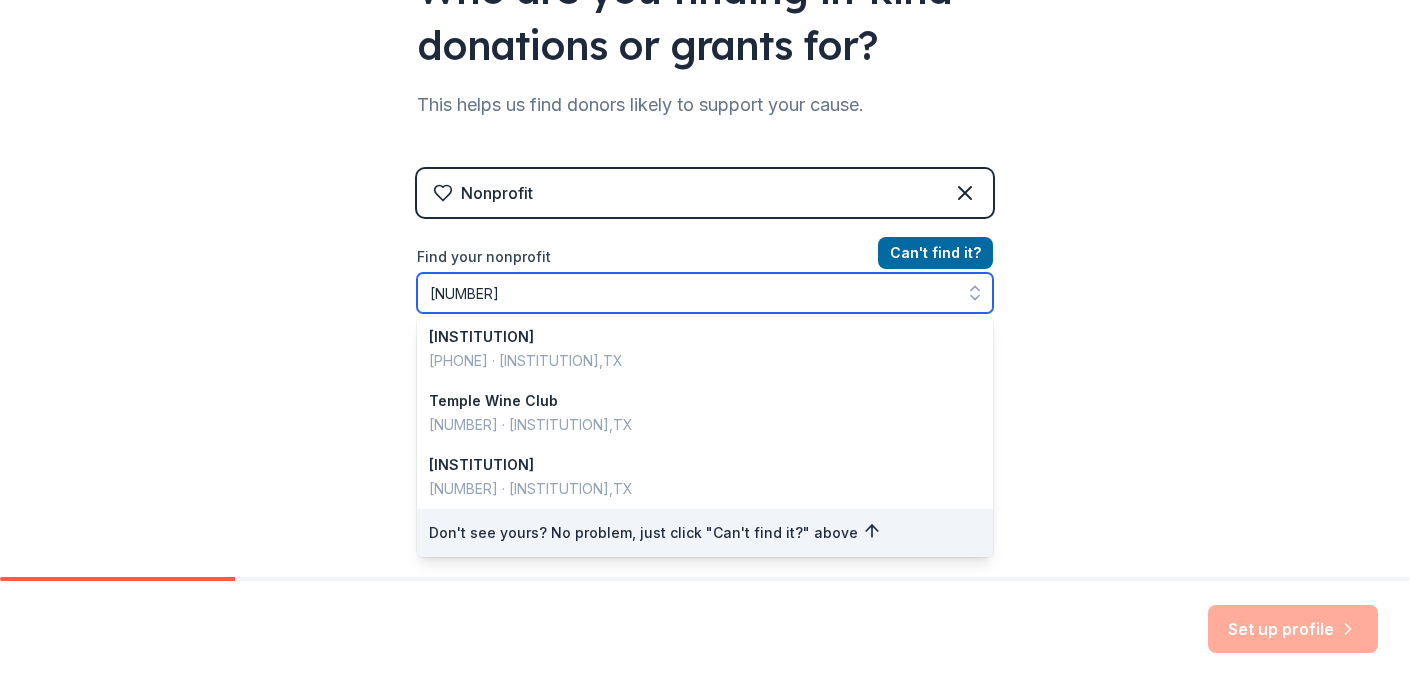 scroll, scrollTop: 0, scrollLeft: 0, axis: both 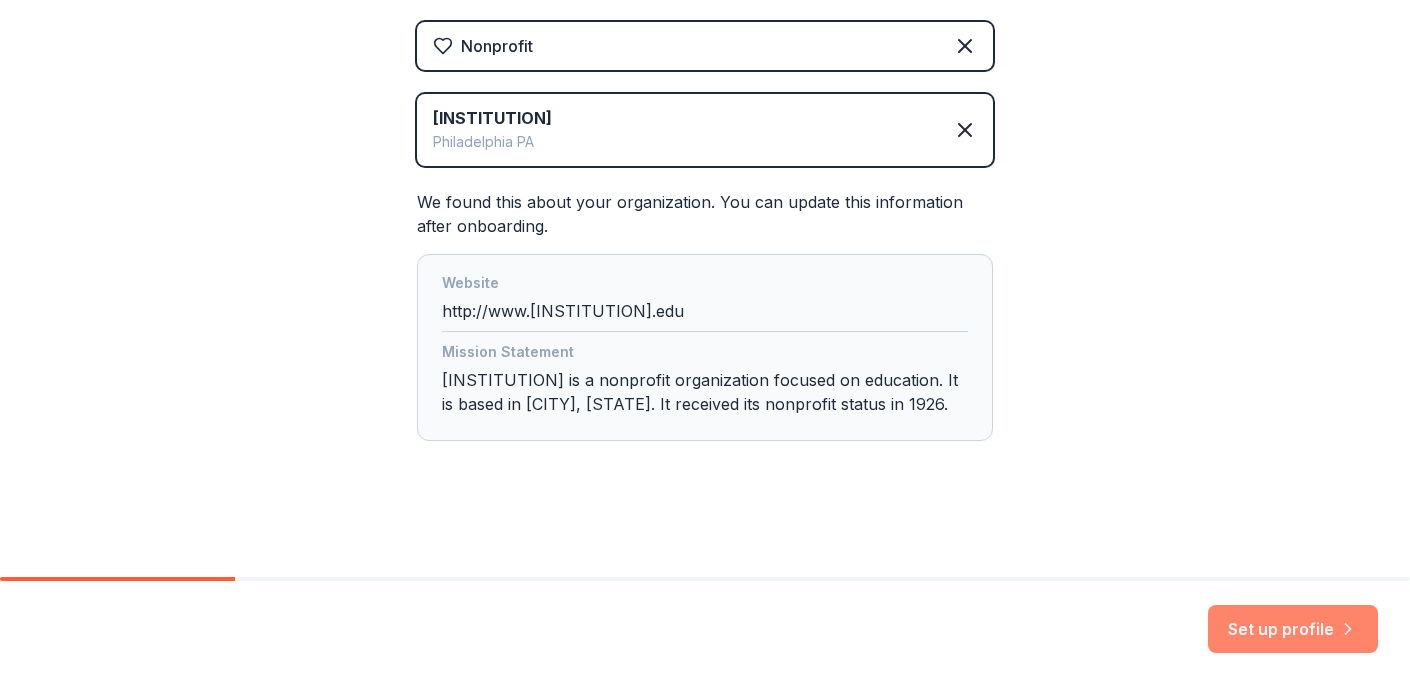 click on "Set up profile" at bounding box center [1293, 629] 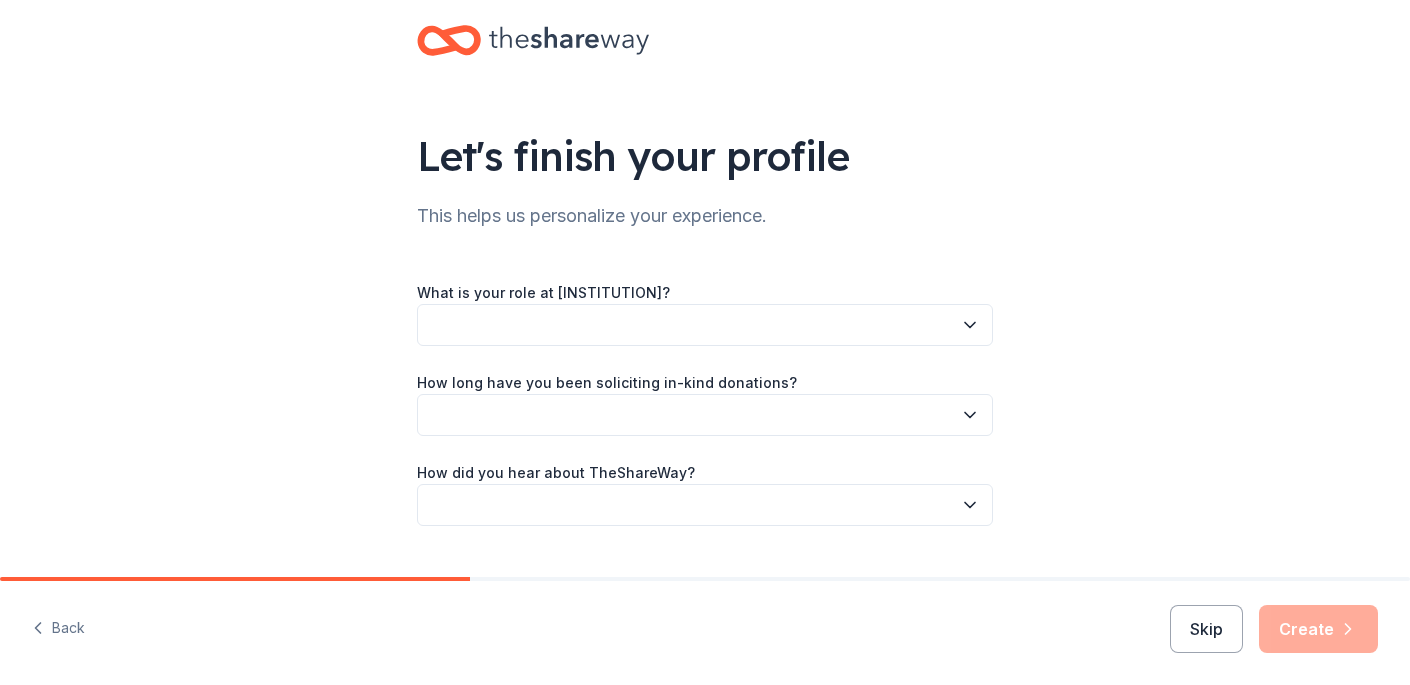 scroll, scrollTop: 76, scrollLeft: 0, axis: vertical 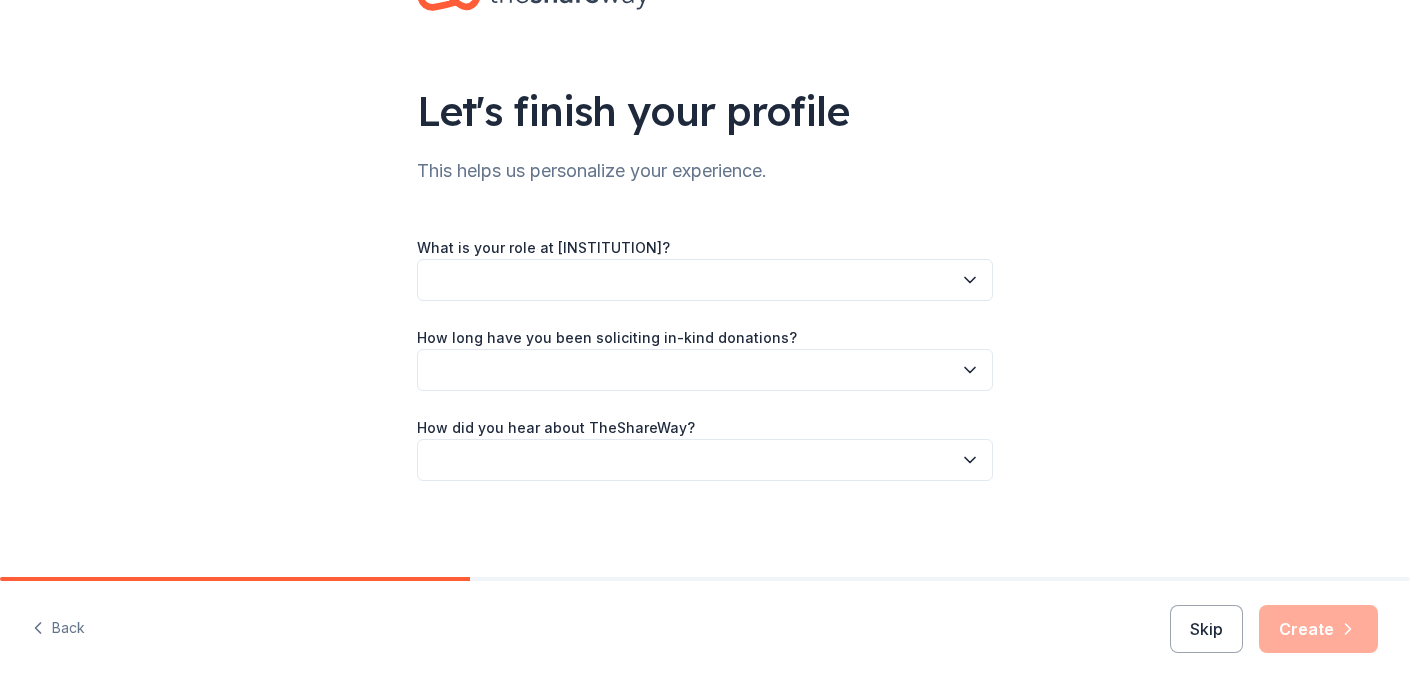 click at bounding box center [705, 280] 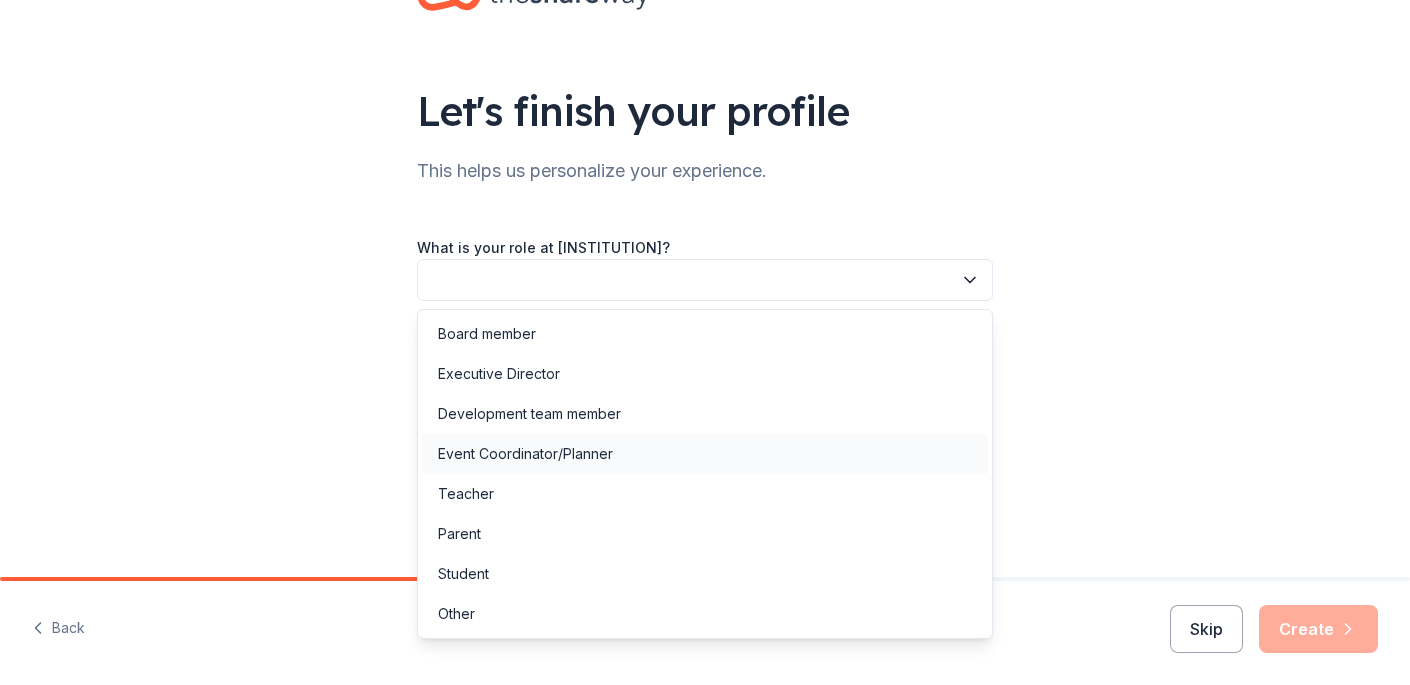 click on "Event Coordinator/Planner" at bounding box center (705, 454) 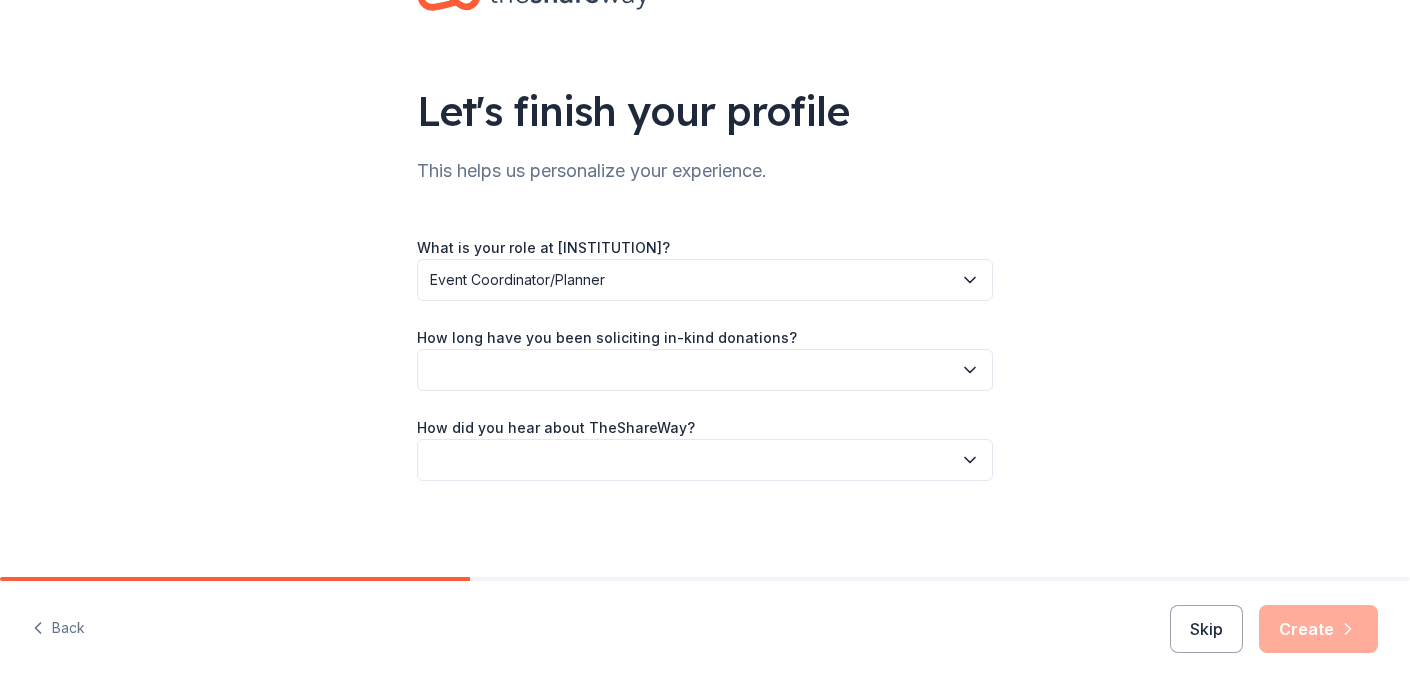 click 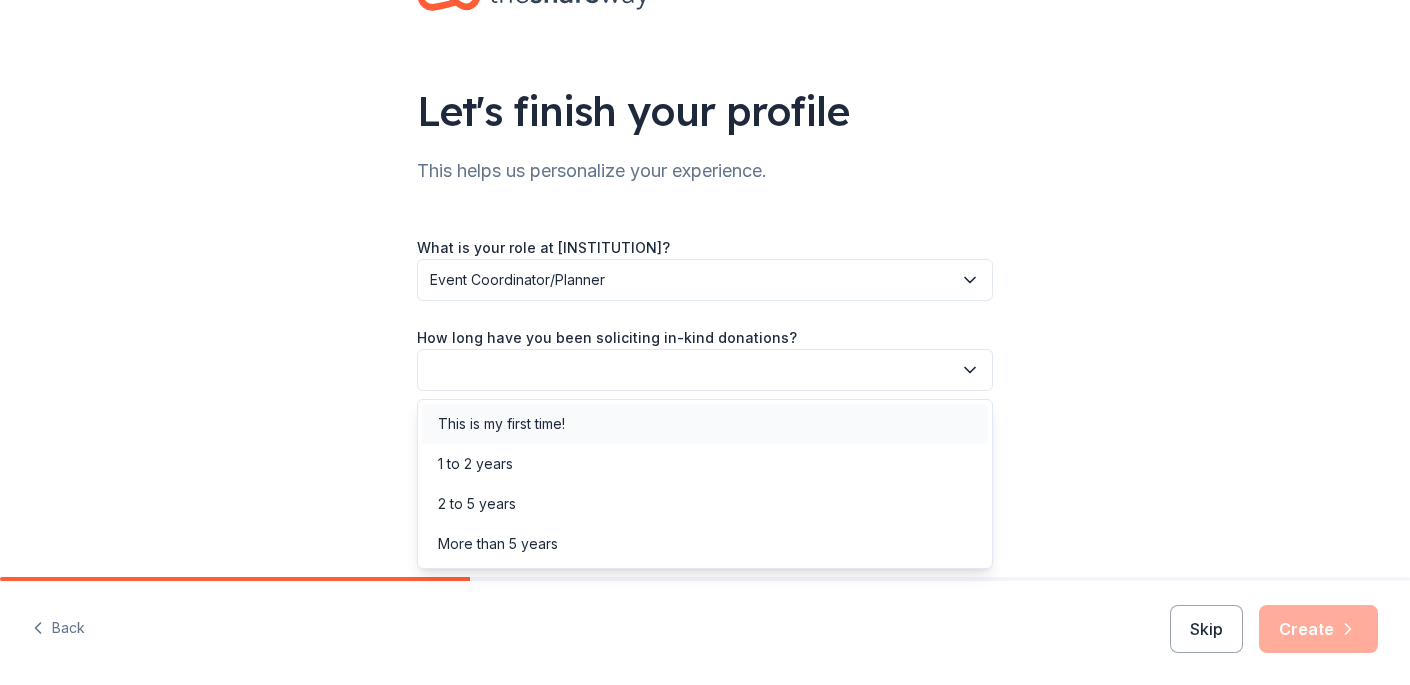 click on "This is my first time!" at bounding box center [705, 424] 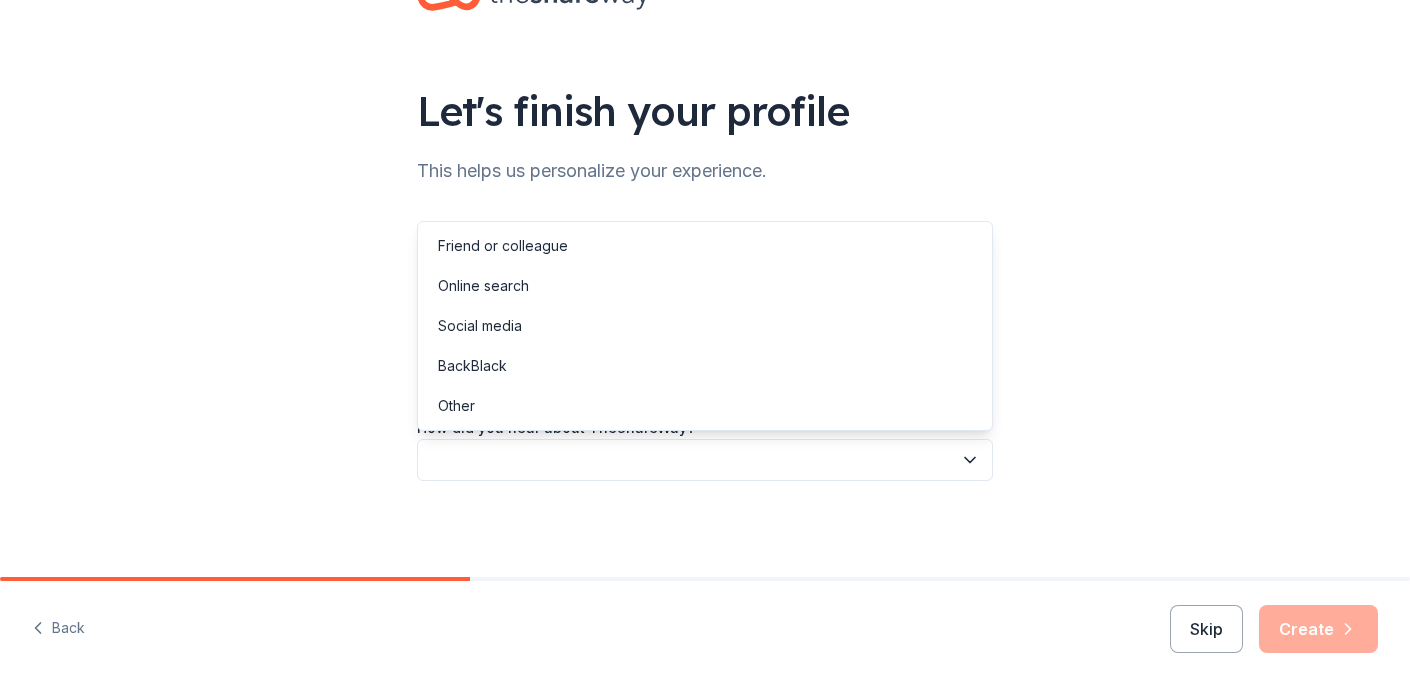 click at bounding box center (705, 460) 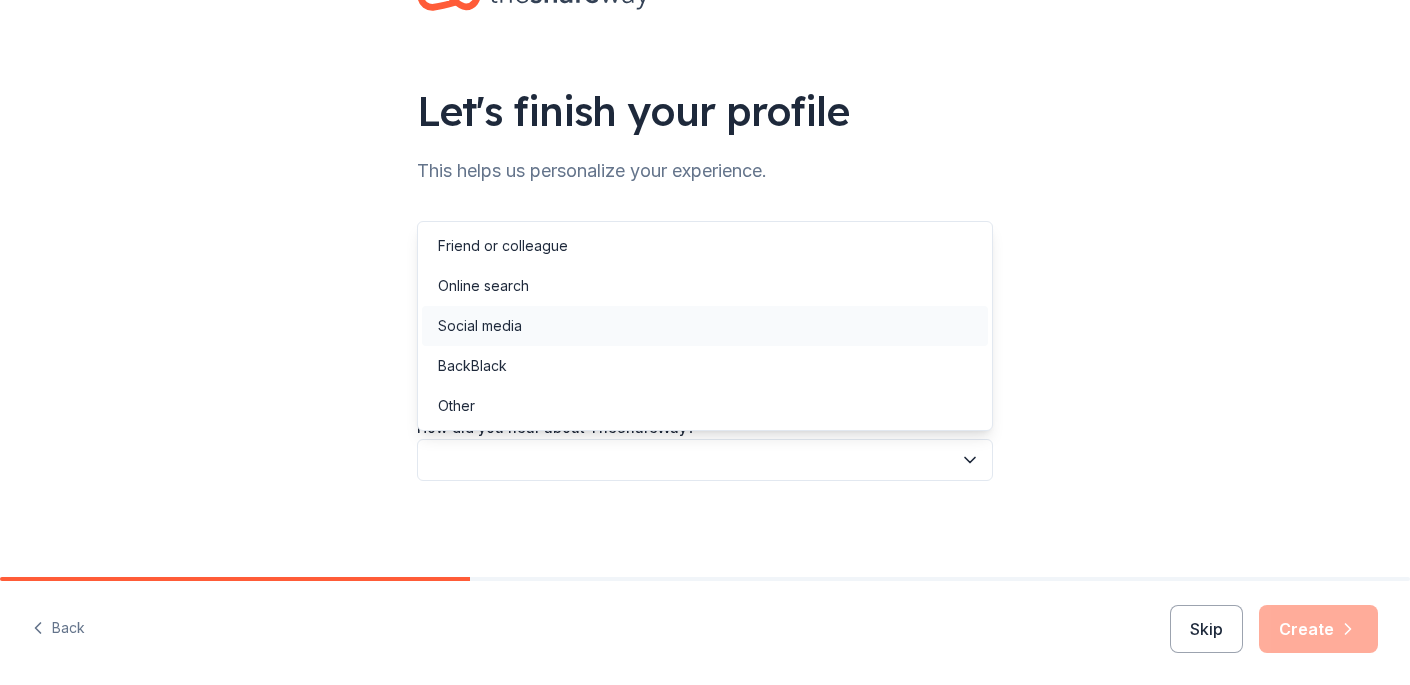click on "Social media" at bounding box center (705, 326) 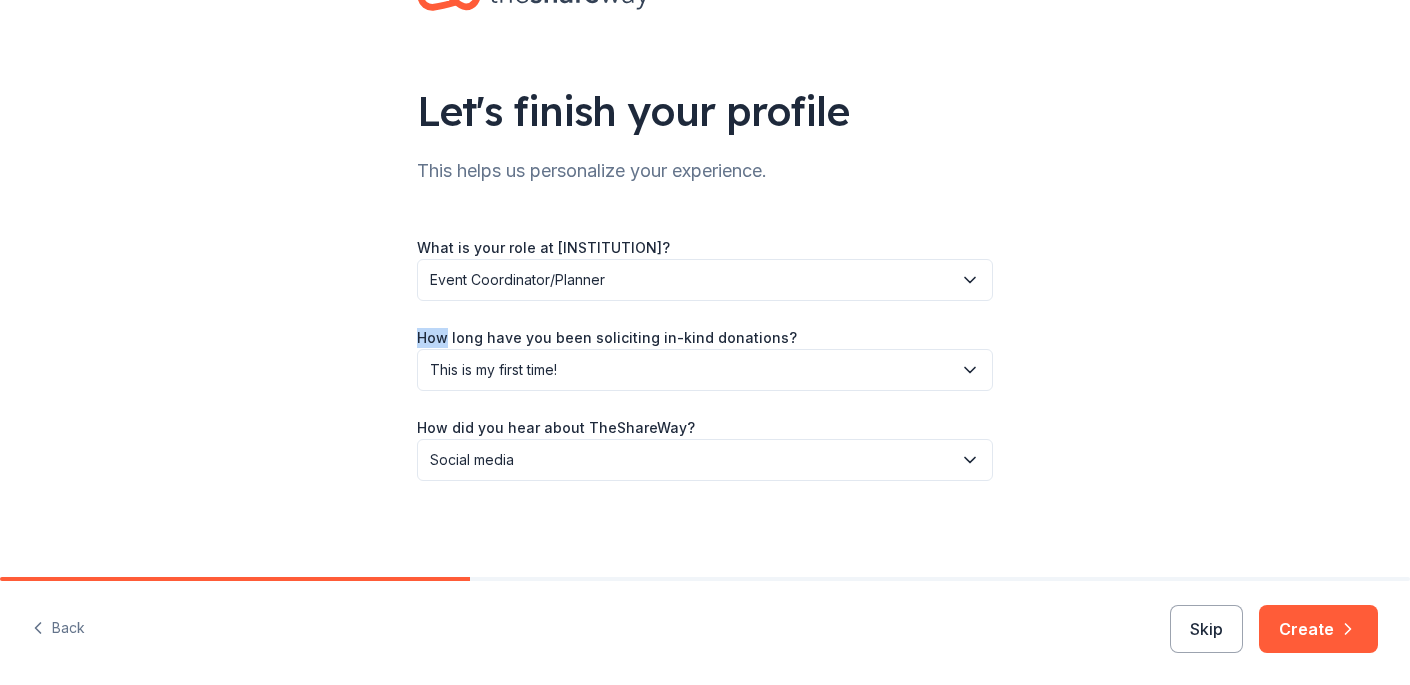 click on "What is your role at [INSTITUTION]? Event Coordinator/Planner How long have you been soliciting in-kind donations? This is my first time! How did you hear about TheShareWay? Social media" at bounding box center (705, 358) 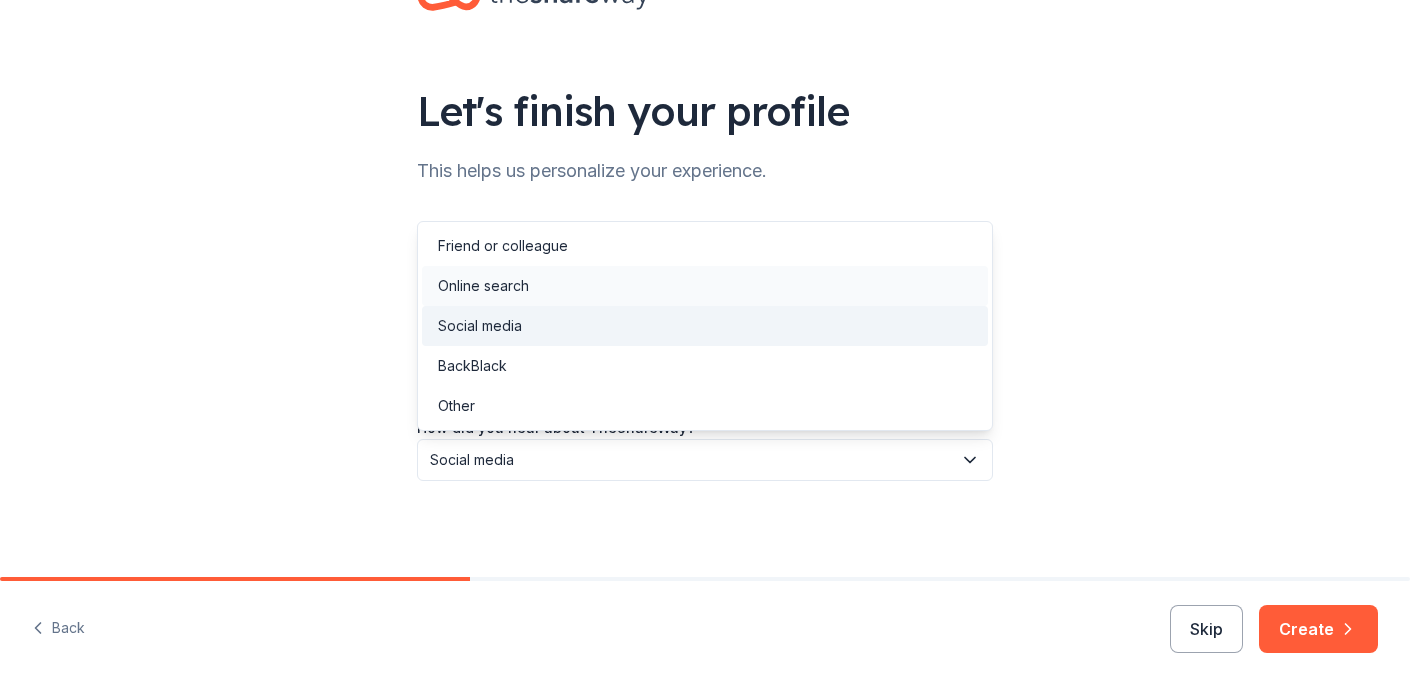 click on "Online search" at bounding box center [705, 286] 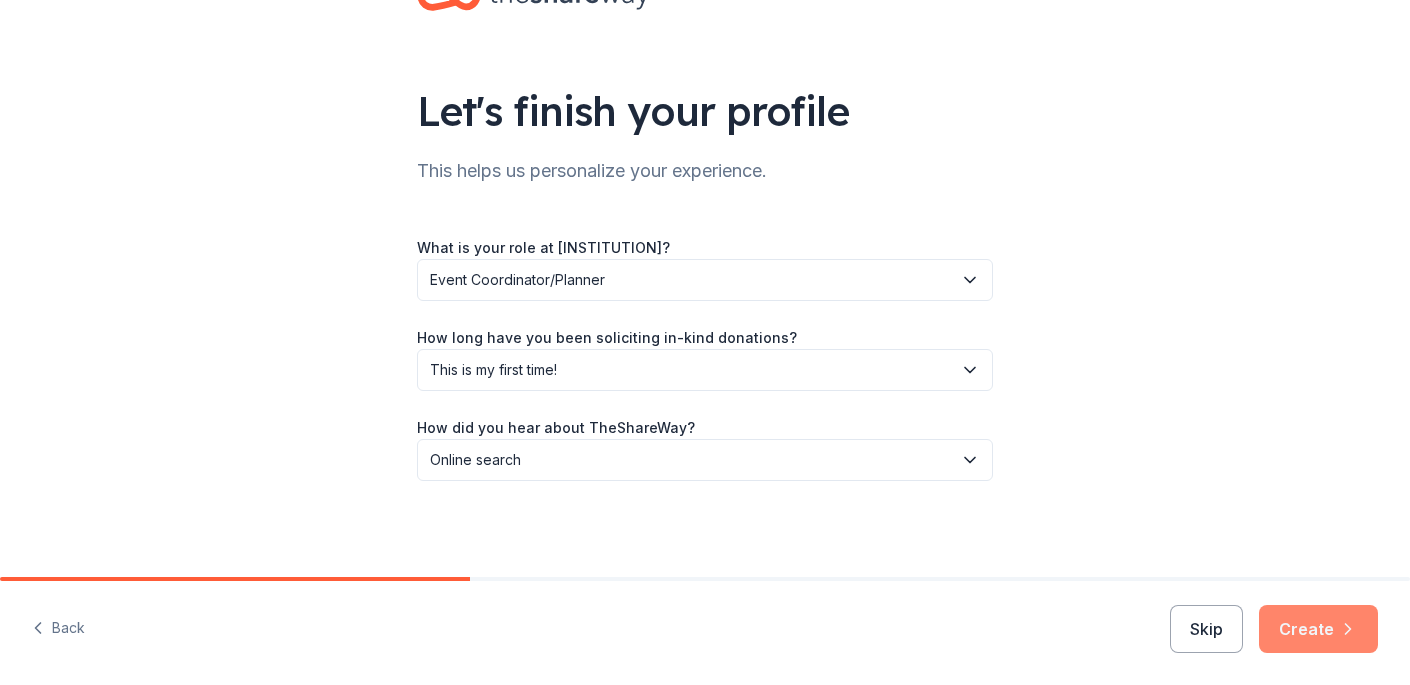 click 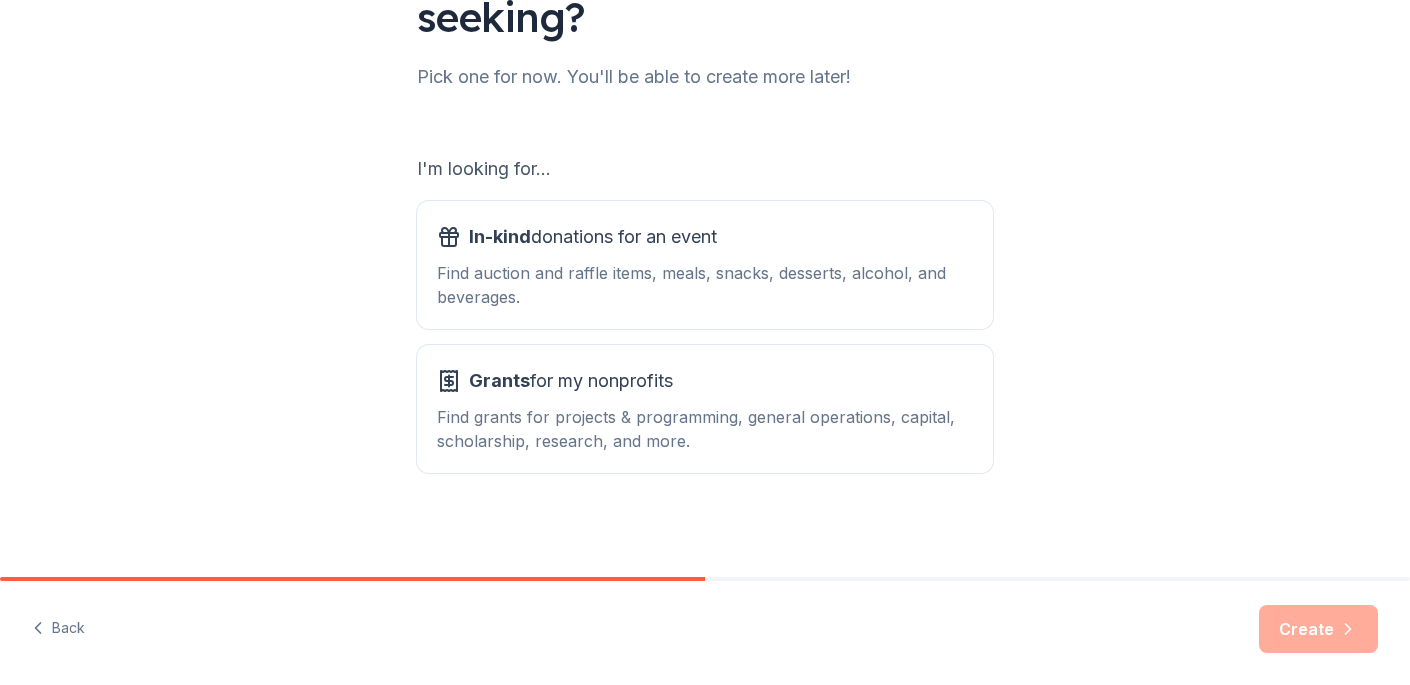 scroll, scrollTop: 230, scrollLeft: 0, axis: vertical 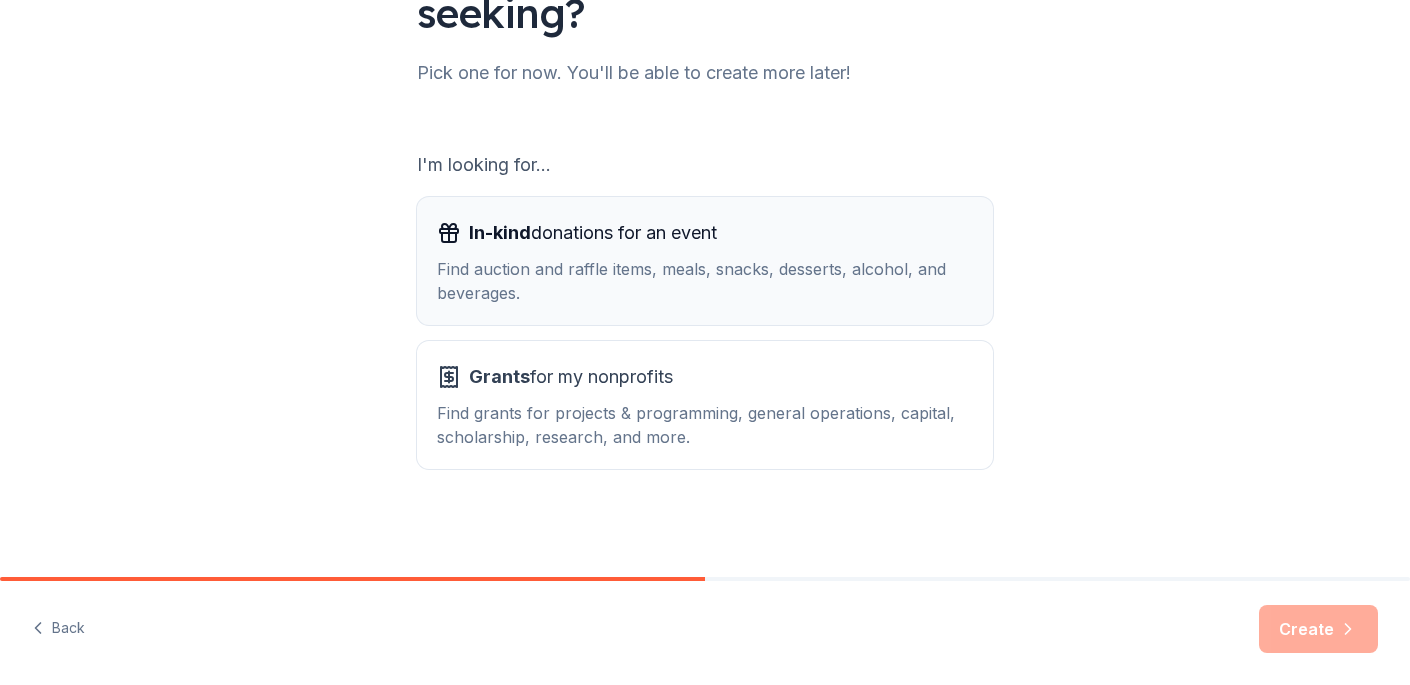 click on "In-kind  donations for an event Find auction and raffle items, meals, snacks, desserts, alcohol, and beverages." at bounding box center (705, 261) 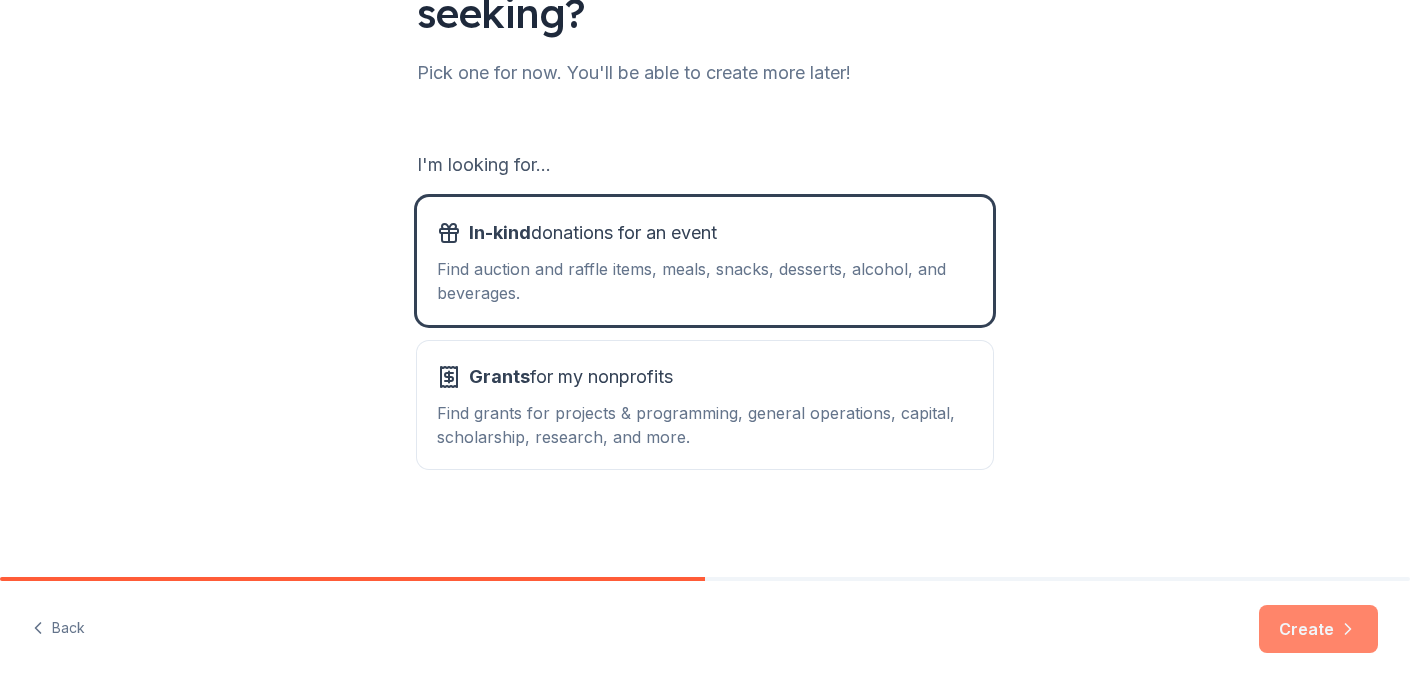 click on "Create" at bounding box center [1318, 629] 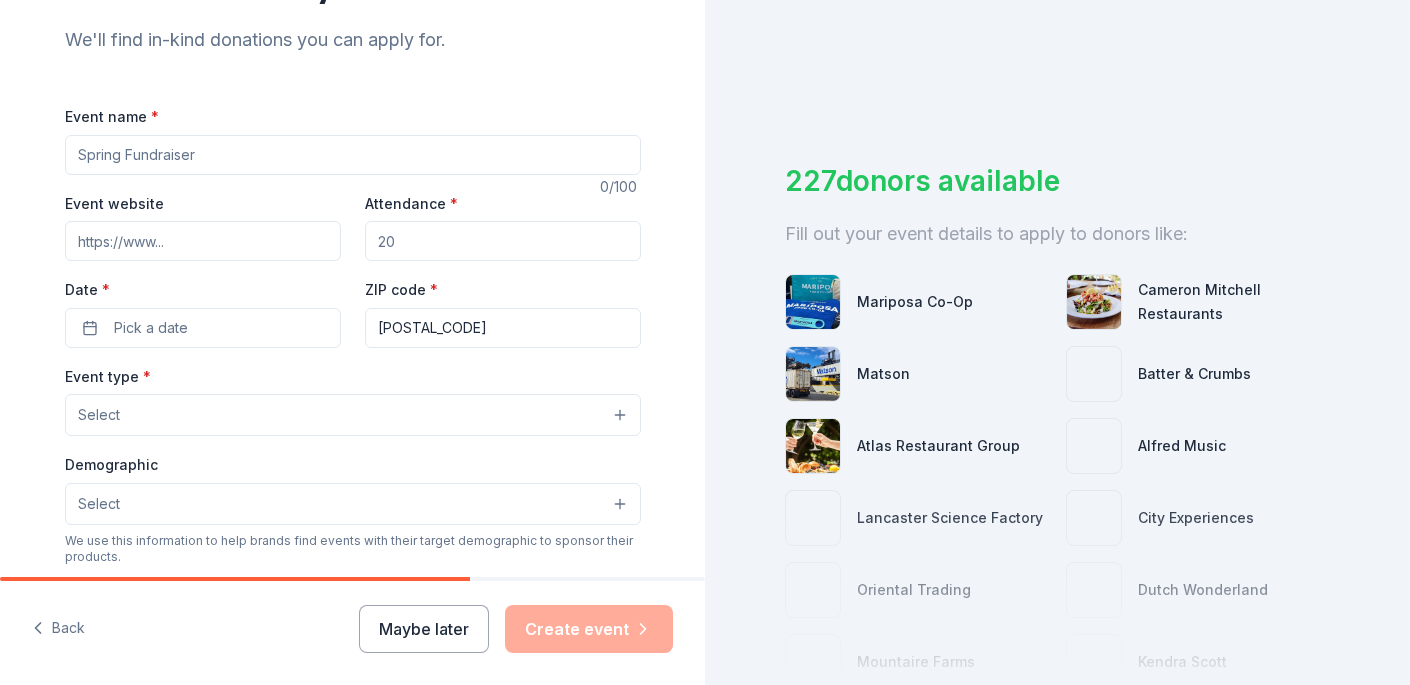 scroll, scrollTop: 208, scrollLeft: 0, axis: vertical 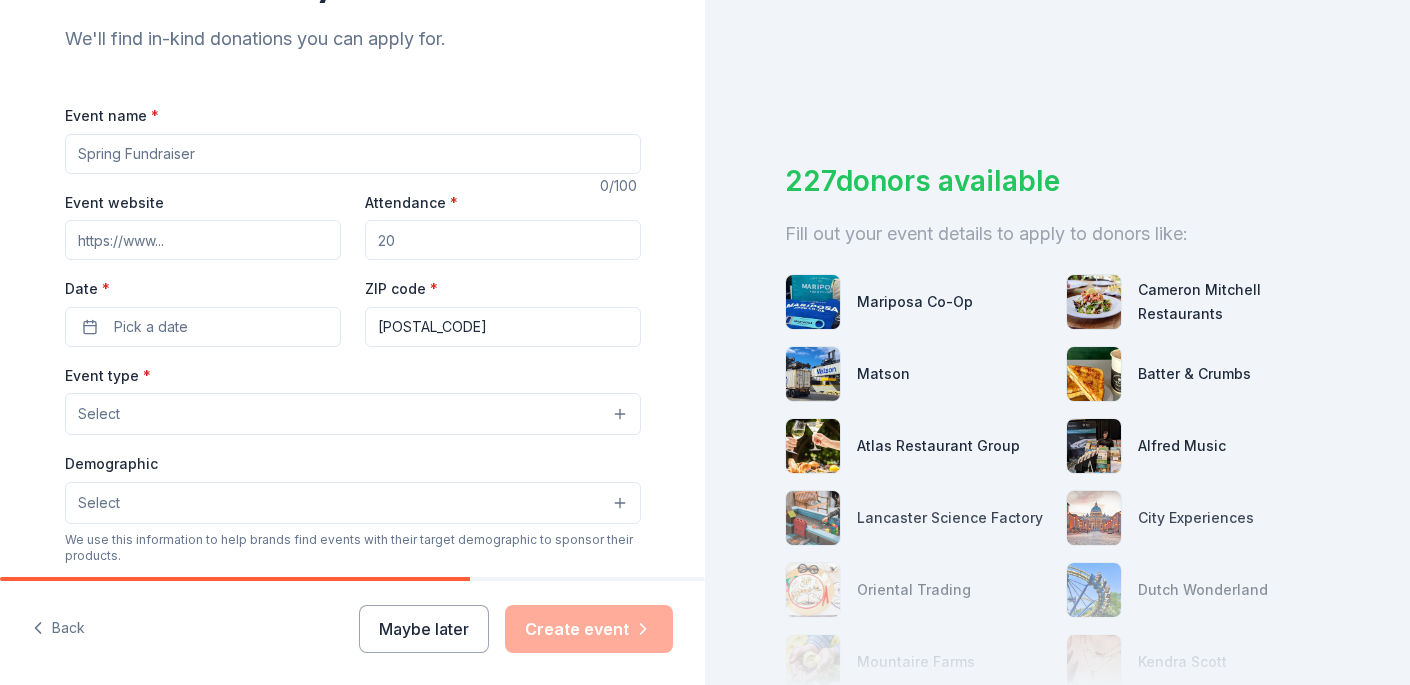 click on "Event name *" at bounding box center [353, 154] 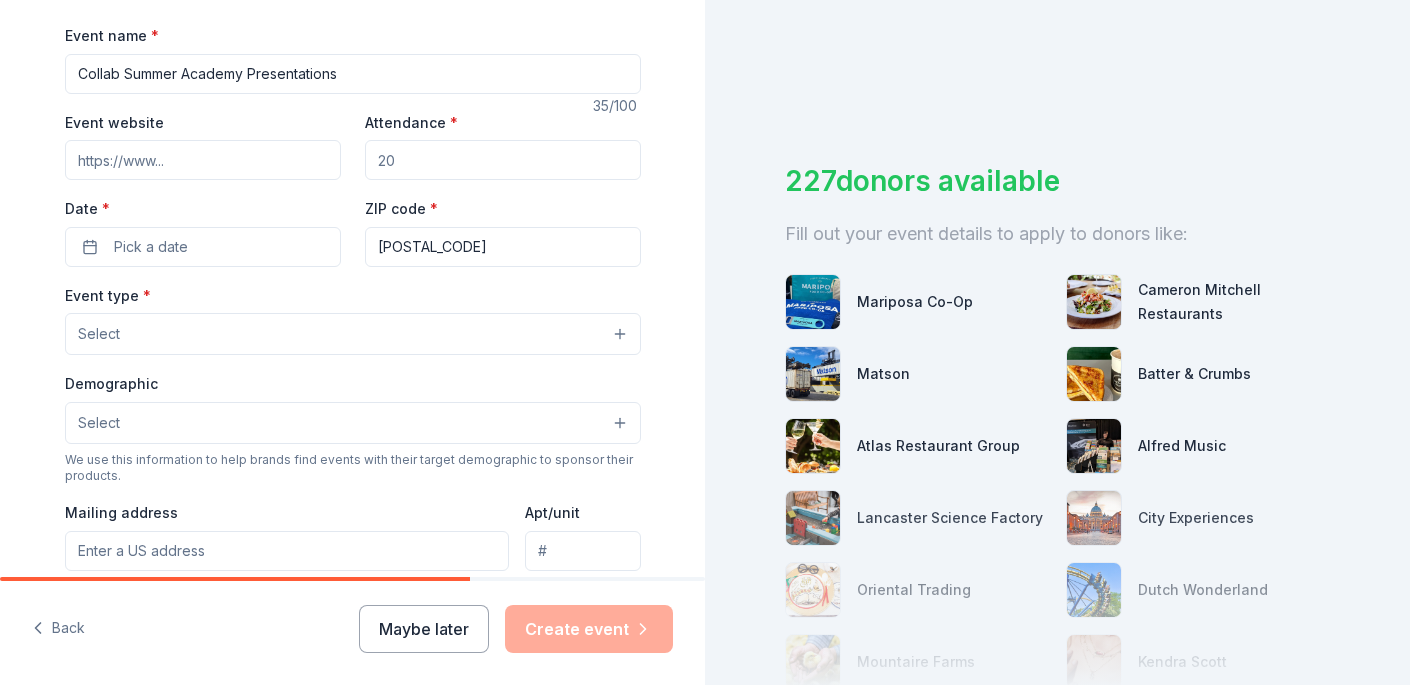 scroll, scrollTop: 296, scrollLeft: 0, axis: vertical 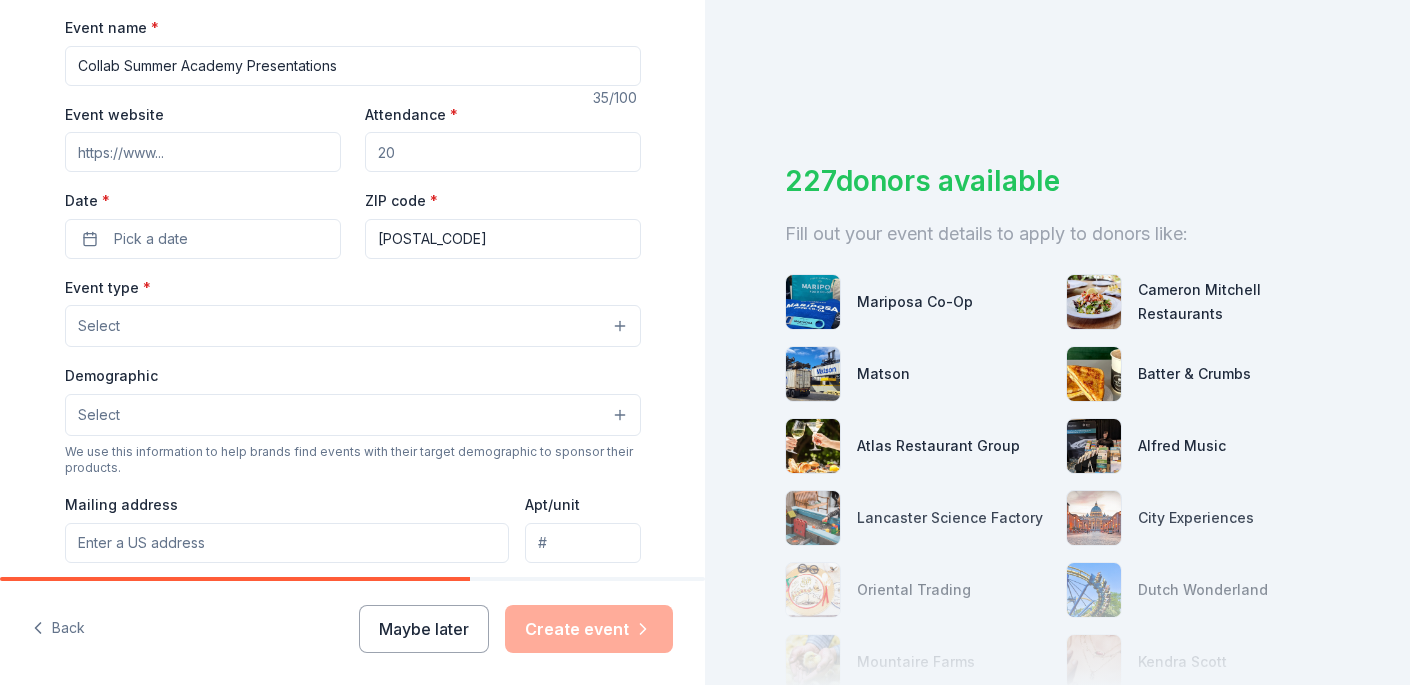 type on "Collab Summer Academy Presentations" 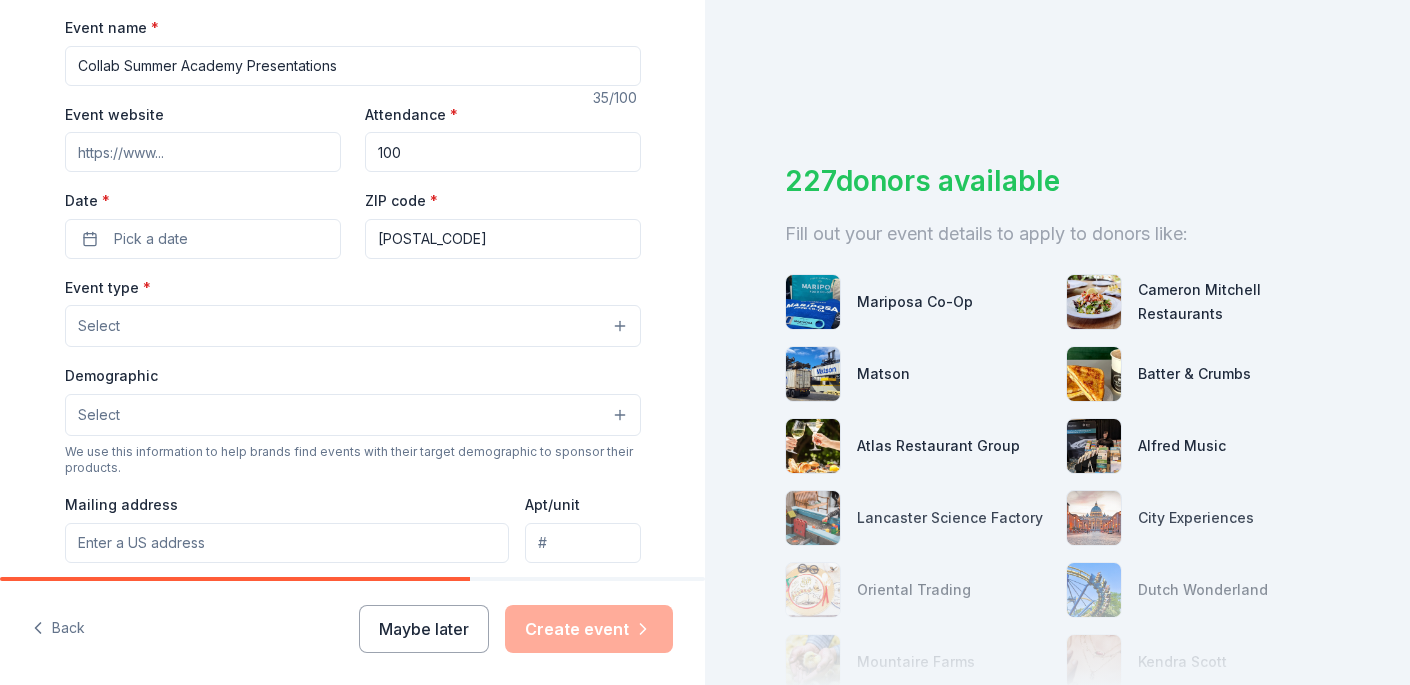 type on "100" 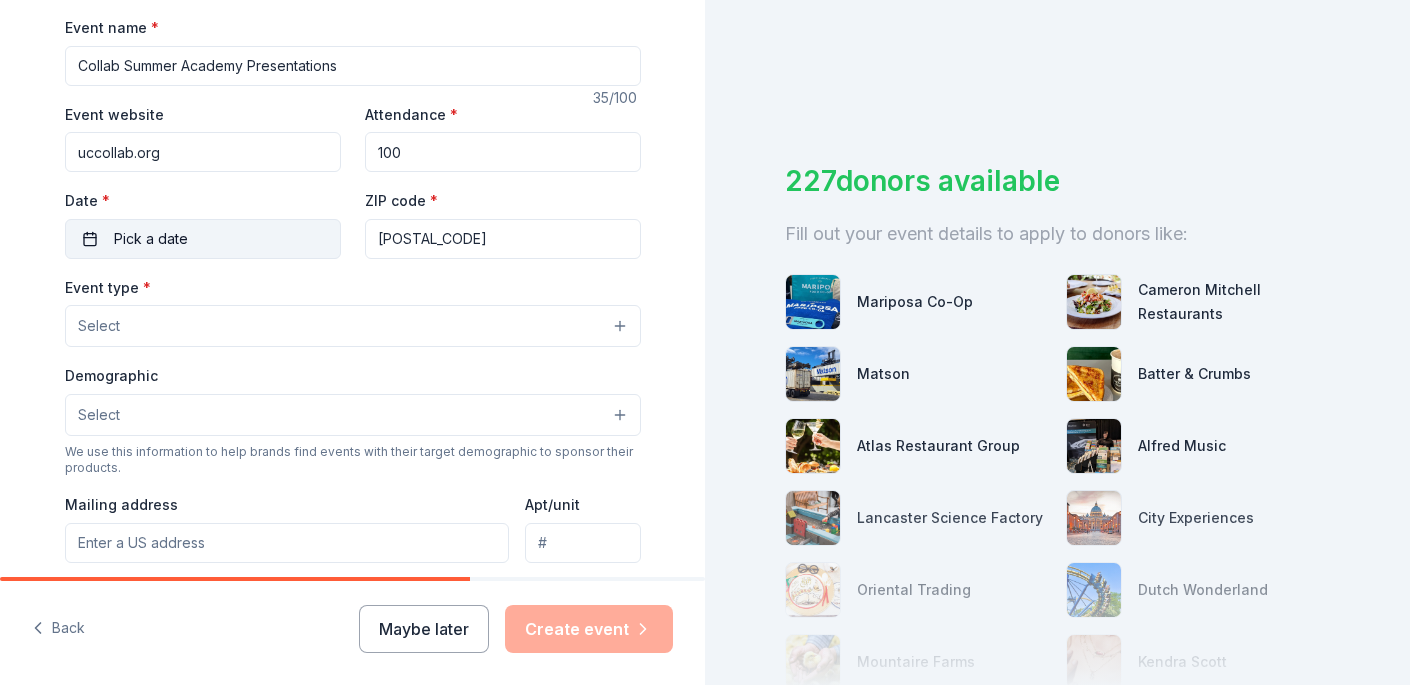type on "uccollab.org" 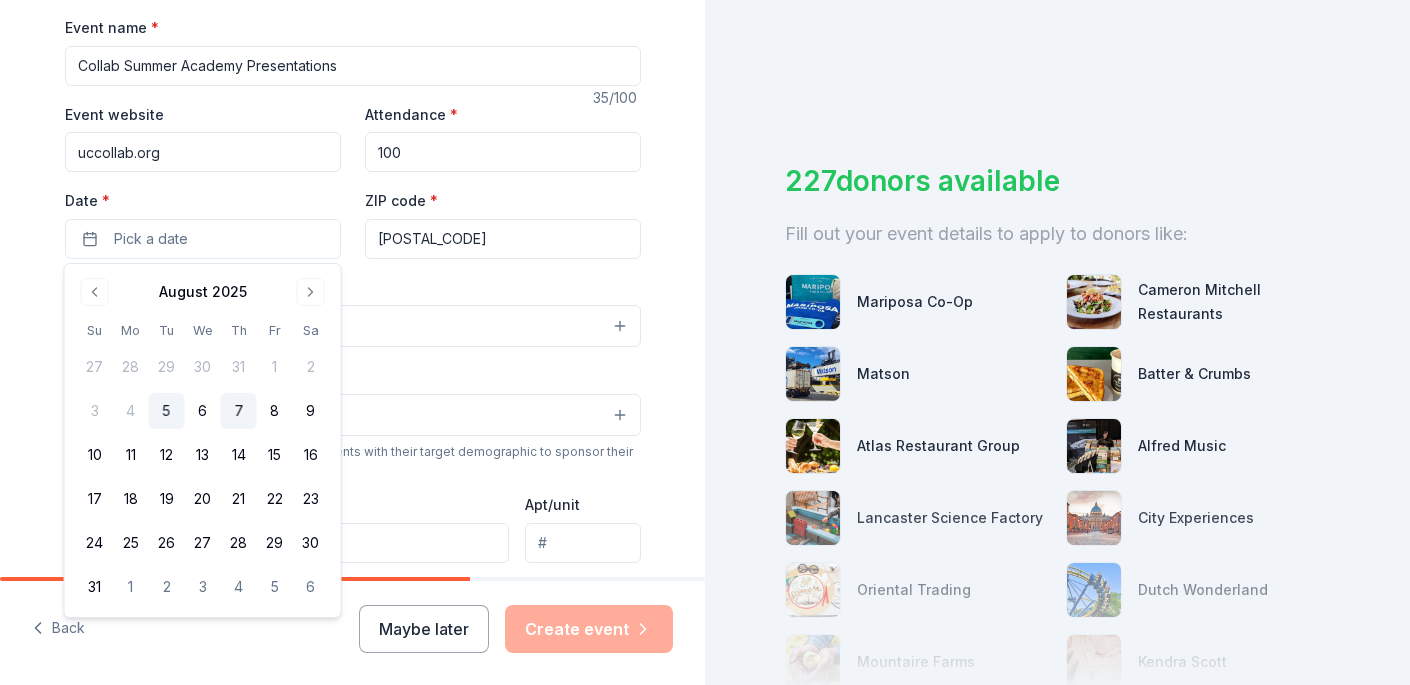 click on "7" at bounding box center (239, 411) 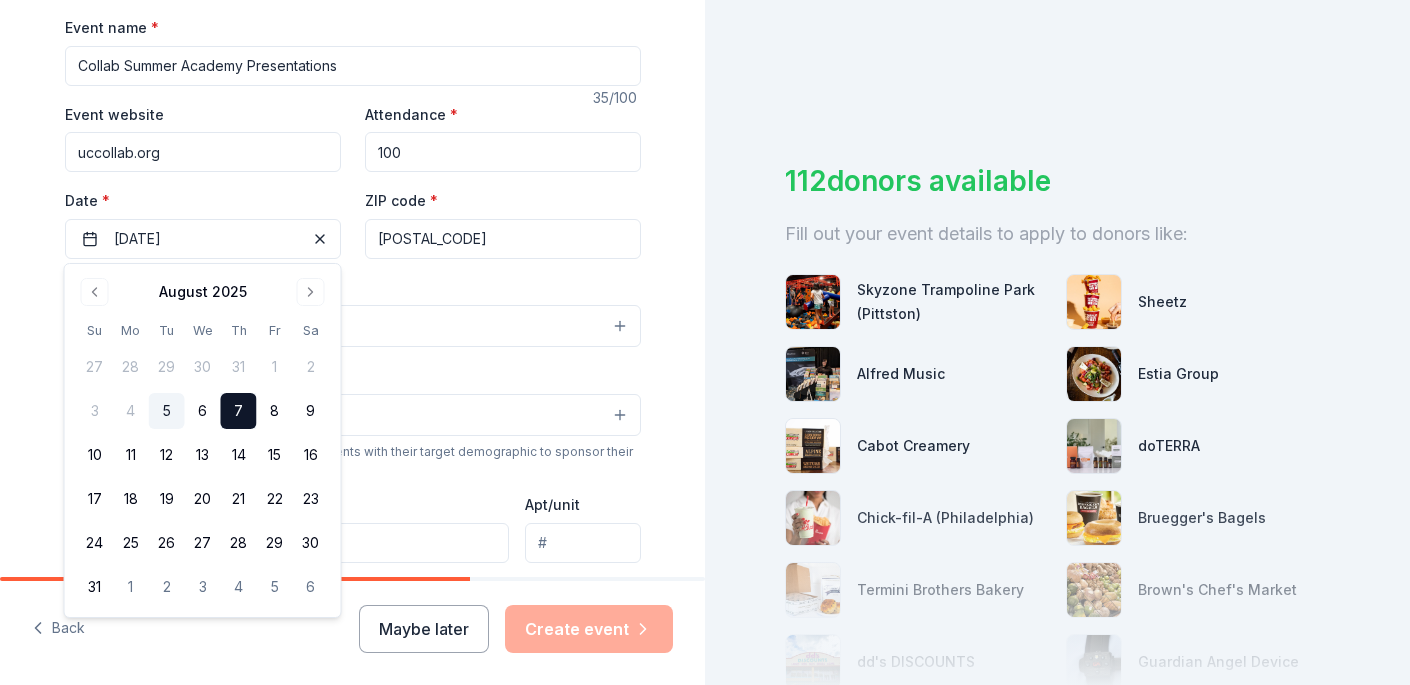 click on "Tell us about your event. We'll find in-kind donations you can apply for. Event name * Collab Summer Academy Presentations 35 /100 Event website uccollab.org Attendance * 100 Date * [DATE] ZIP code * [POSTAL_CODE] Event type * Select Demographic Select We use this information to help brands find events with their target demographic to sponsor their products. Mailing address Apt/unit Description What are you looking for? * Auction & raffle Meals Snacks Desserts Alcohol Beverages Send me reminders Email me reminders of donor application deadlines Recurring event" at bounding box center (353, 369) 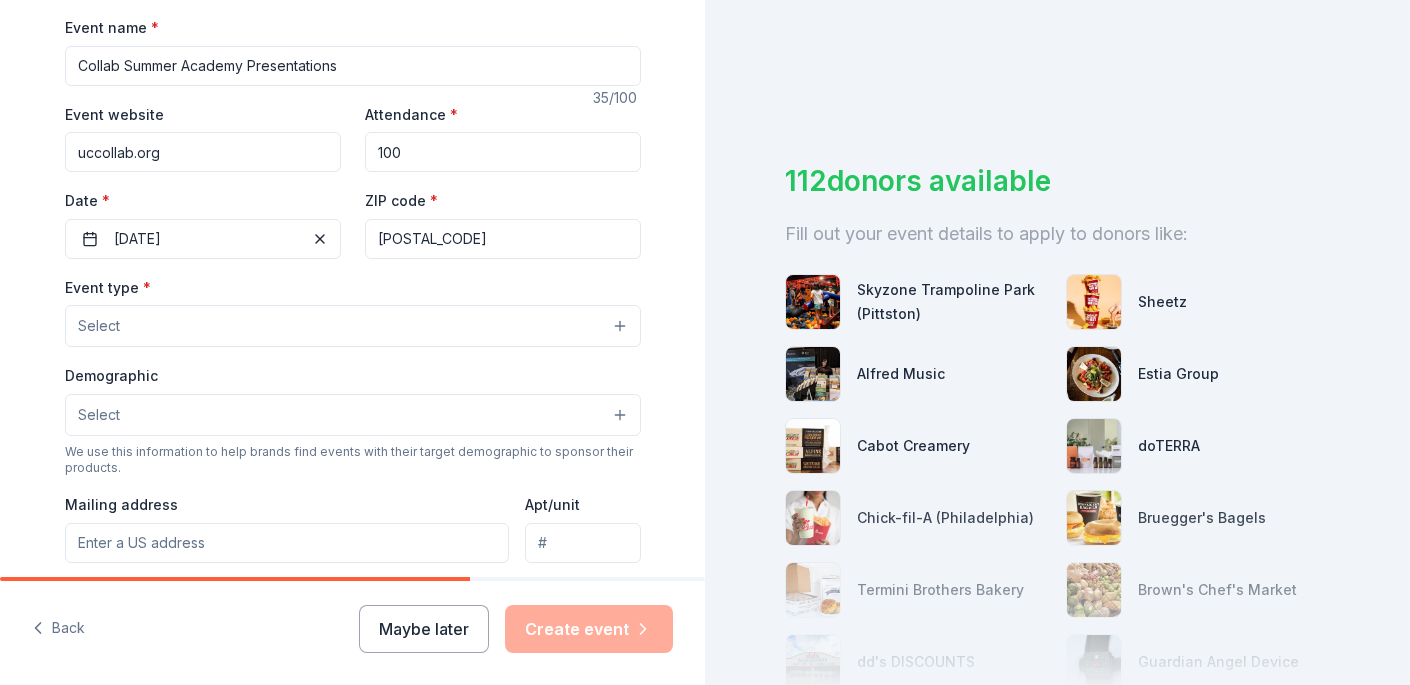 click on "Select" at bounding box center [353, 326] 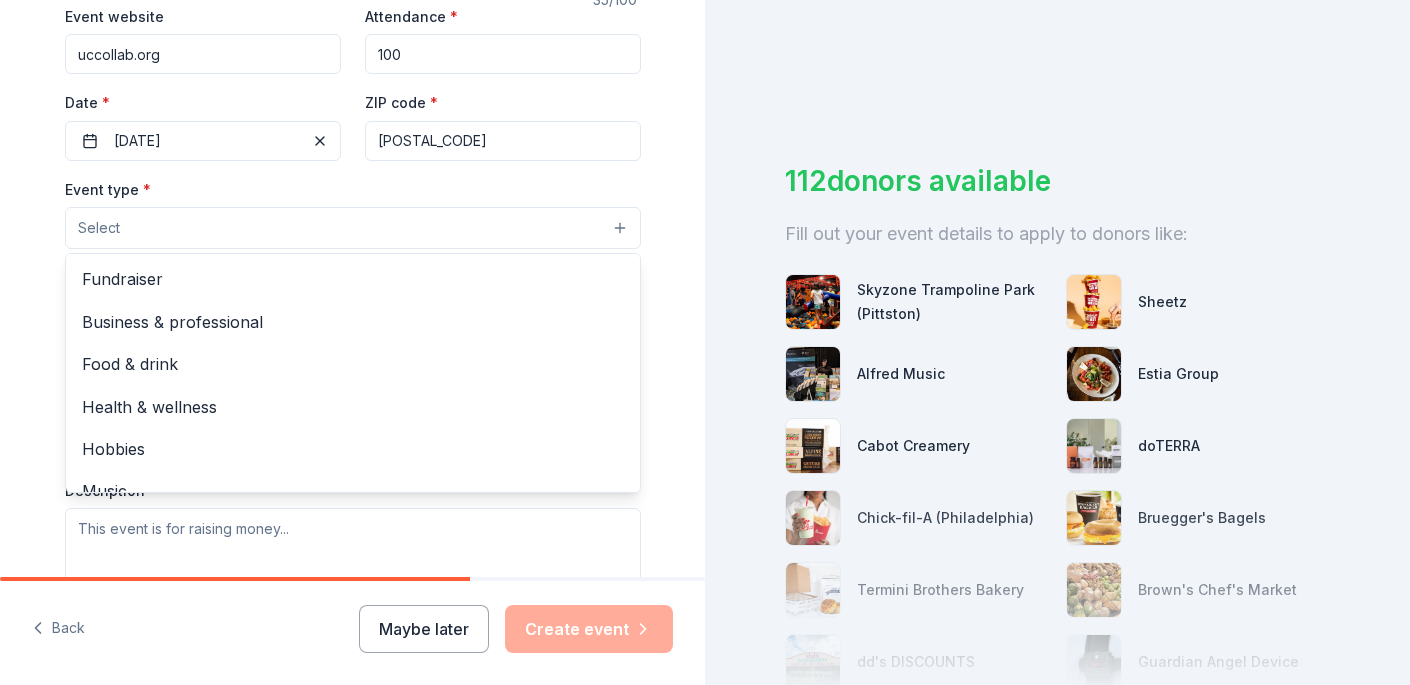 scroll, scrollTop: 411, scrollLeft: 0, axis: vertical 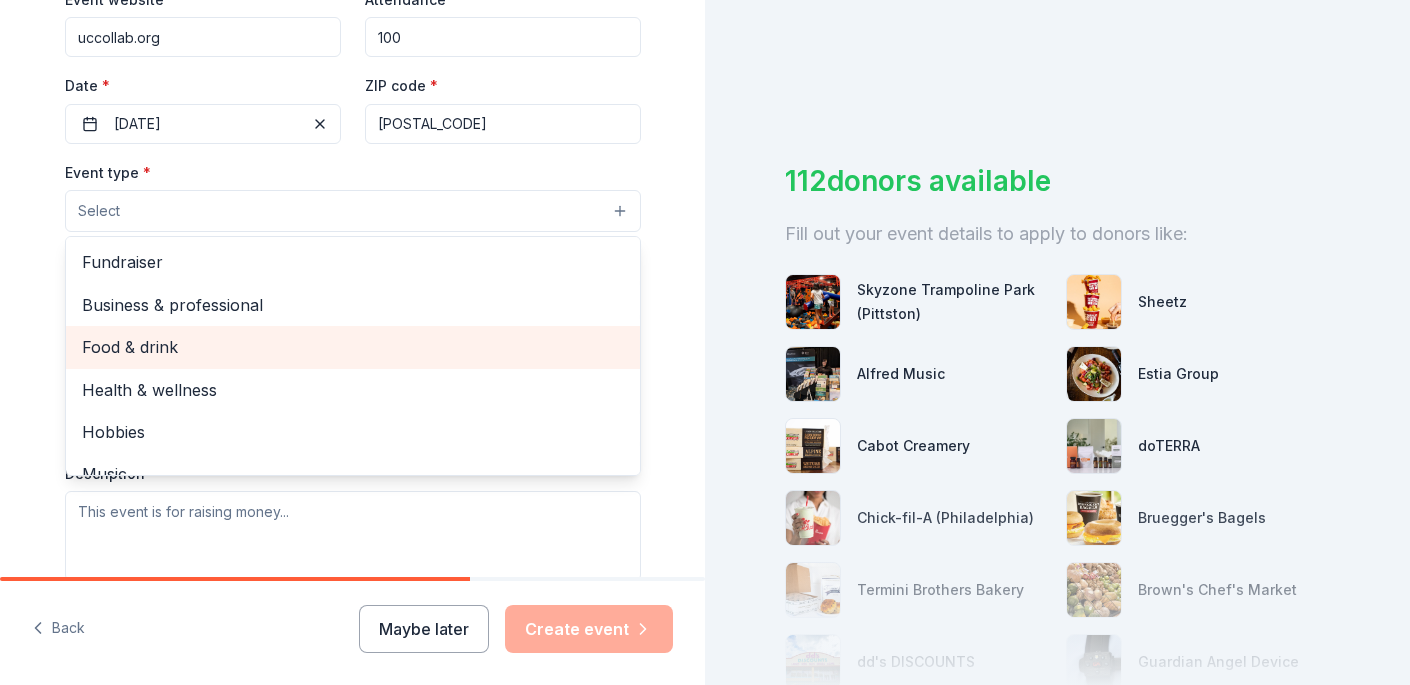click on "Food & drink" at bounding box center (353, 347) 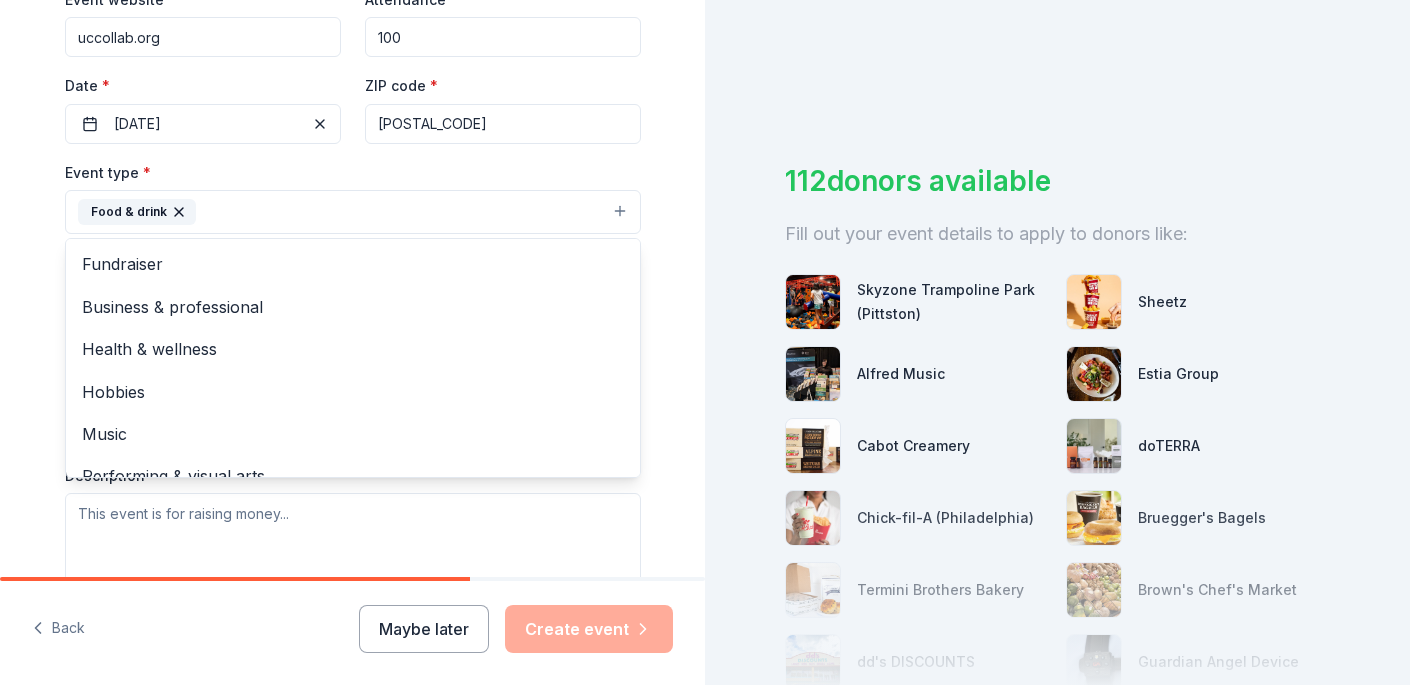 click 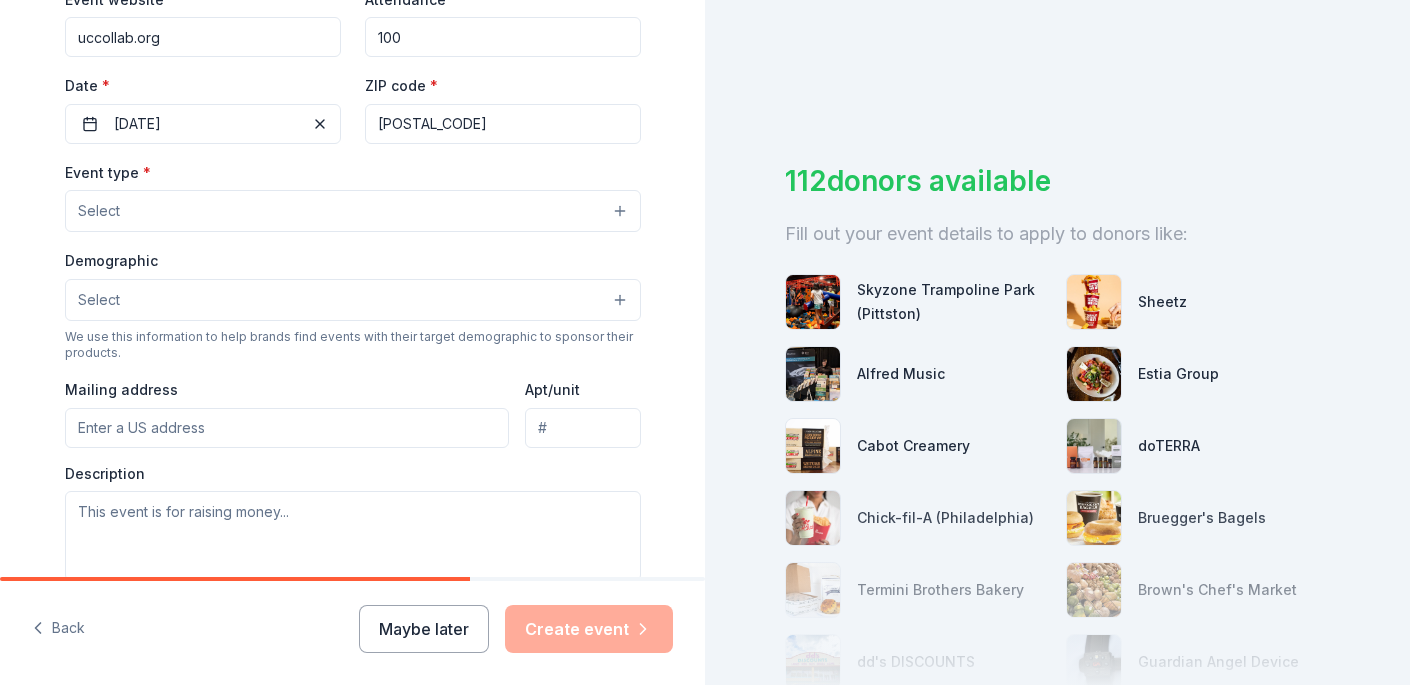 click on "Select" at bounding box center [353, 211] 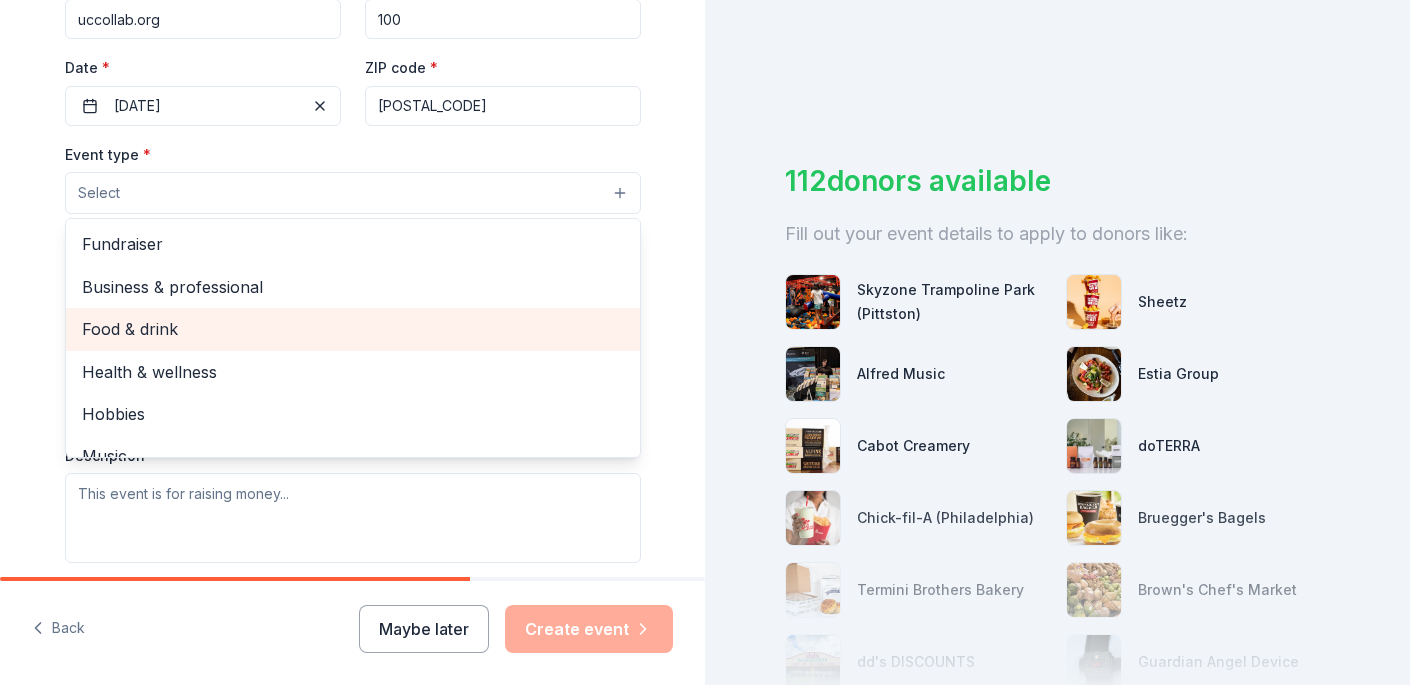 scroll, scrollTop: 431, scrollLeft: 0, axis: vertical 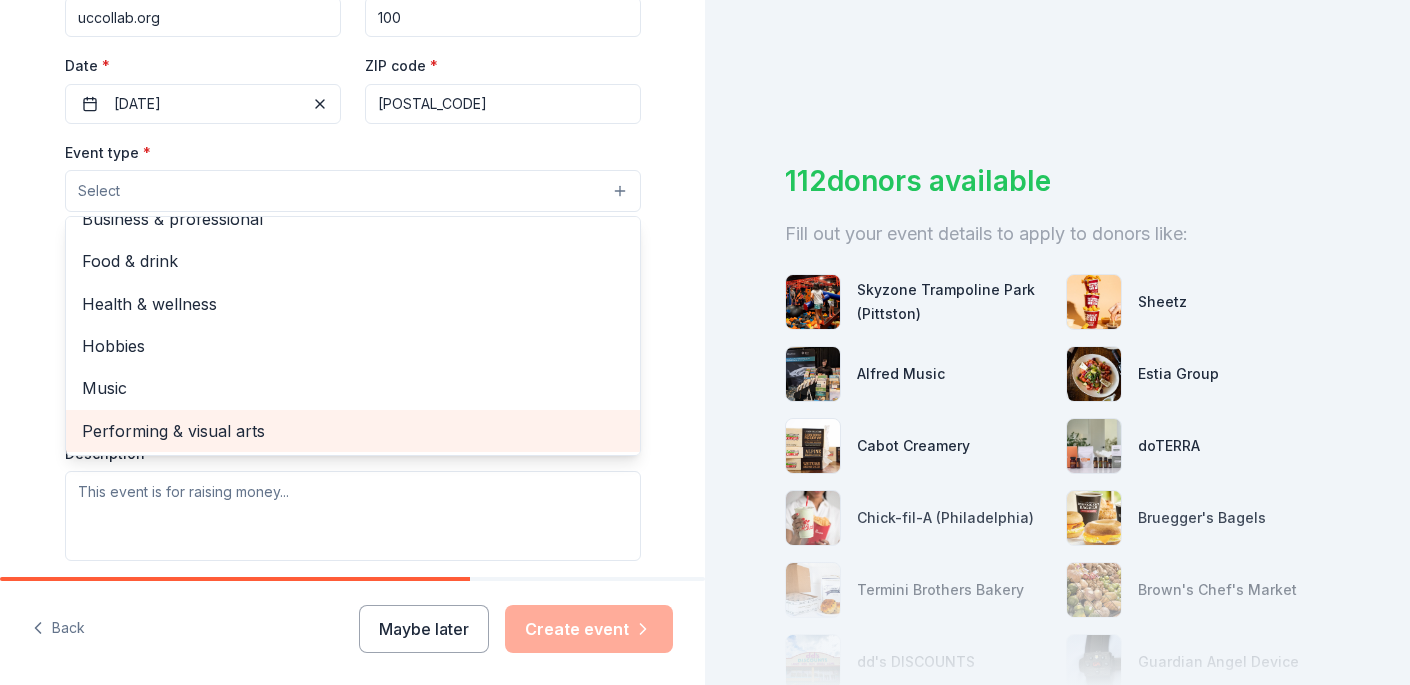 click on "Performing & visual arts" at bounding box center [353, 431] 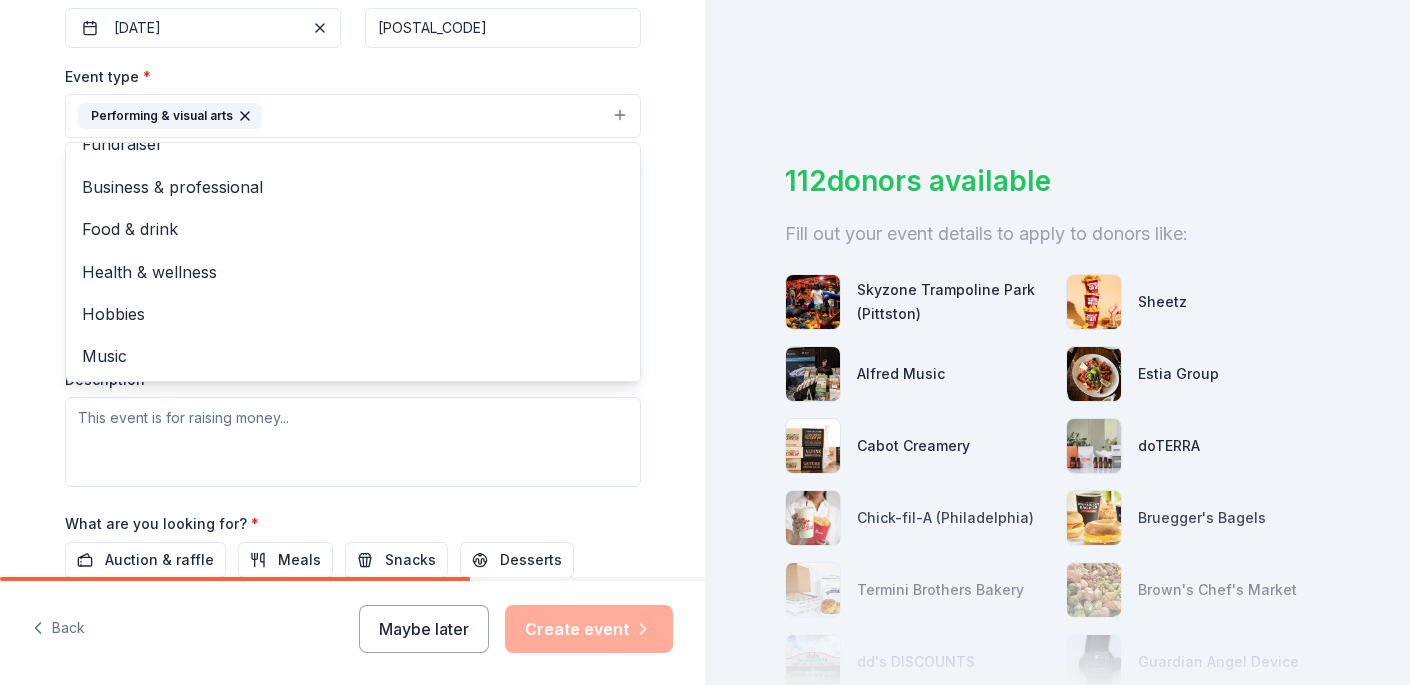 scroll, scrollTop: 458, scrollLeft: 0, axis: vertical 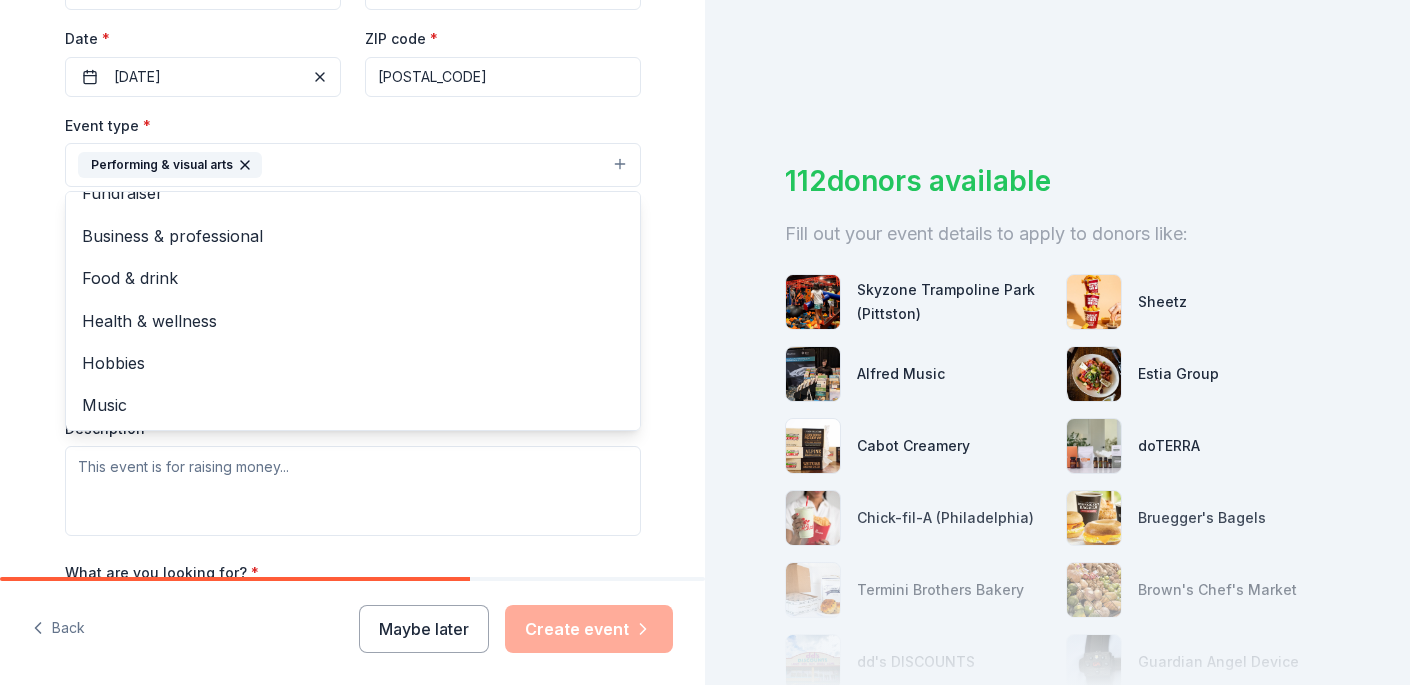 click on "Tell us about your event. We'll find in-kind donations you can apply for. Event name * Collab Summer Academy Presentations 35 /100 Event website uccollab.org Attendance * 100 Date * [DATE] ZIP code * [POSTAL_CODE] Event type * Performing & visual arts Fundraiser Business & professional Food & drink Health & wellness Hobbies Music Demographic Select We use this information to help brands find events with their target demographic to sponsor their products. Mailing address Apt/unit Description What are you looking for? * Auction & raffle Meals Snacks Desserts Alcohol Beverages Send me reminders Email me reminders of donor application deadlines Recurring event" at bounding box center [353, 208] 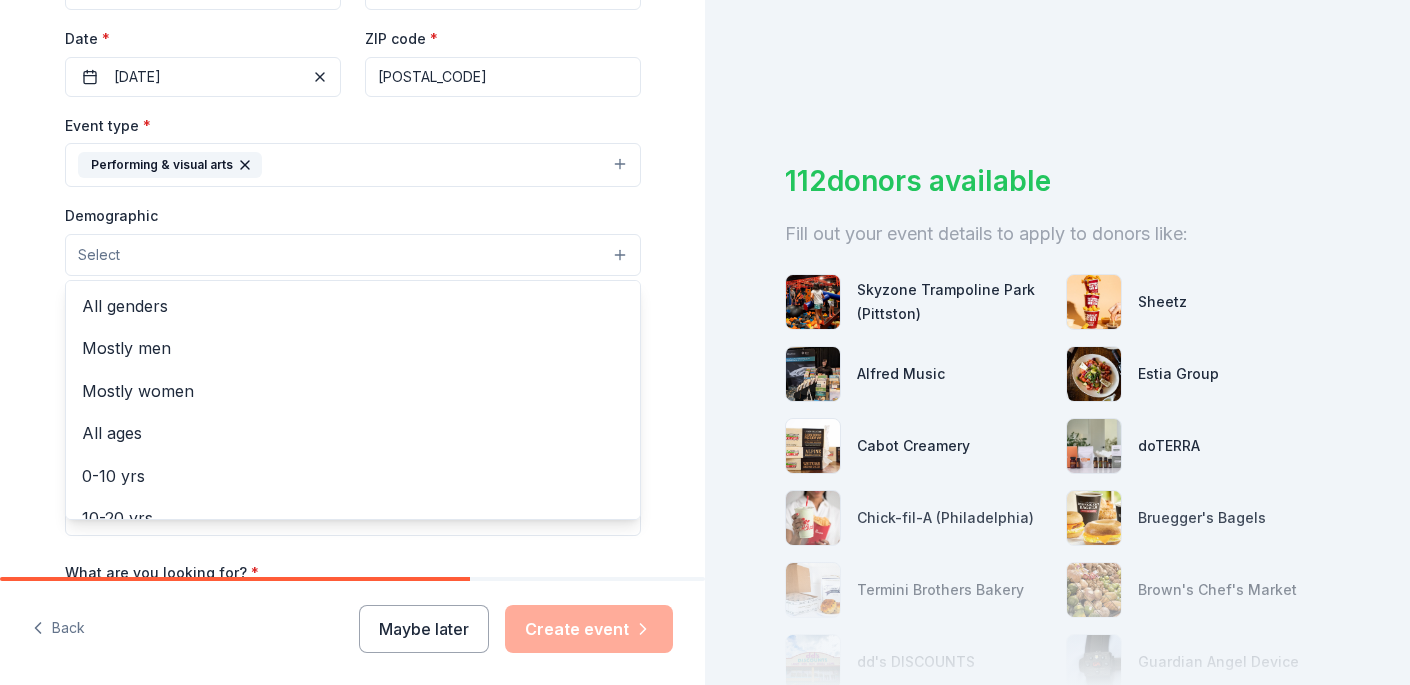click on "Select" at bounding box center [353, 255] 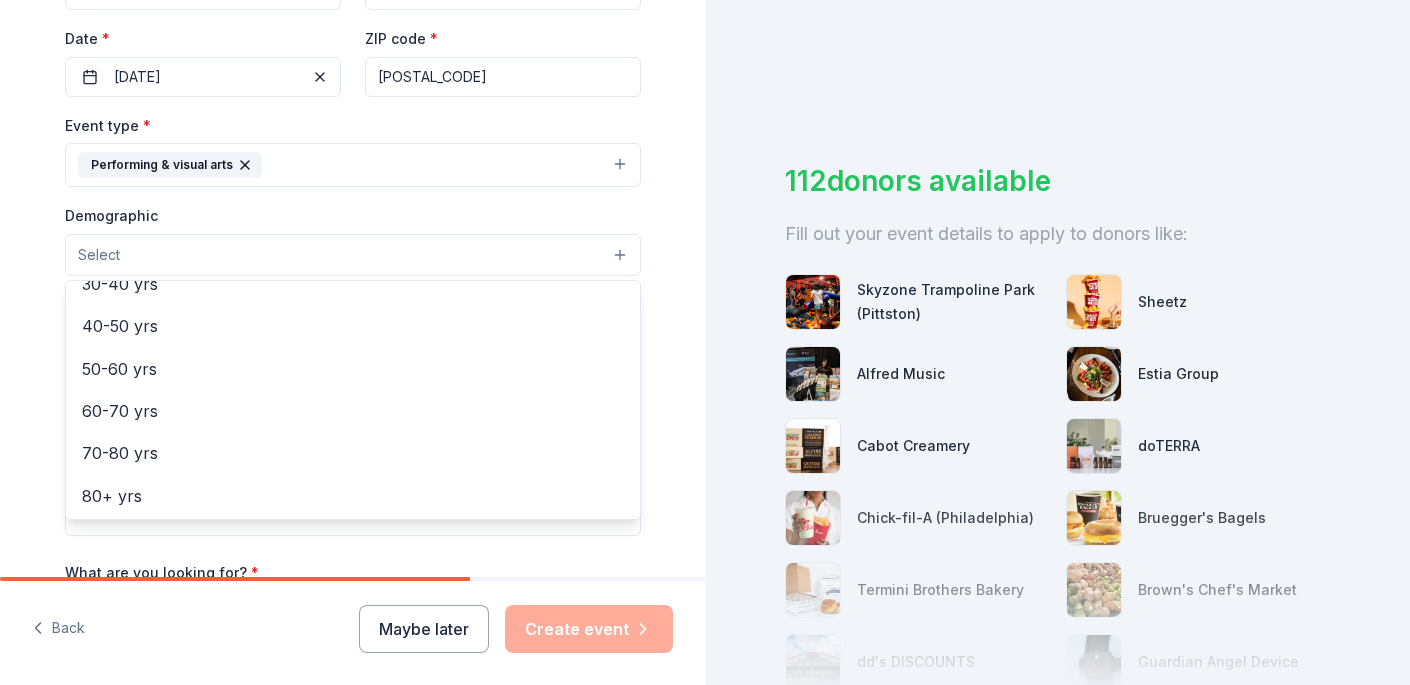 scroll, scrollTop: 321, scrollLeft: 0, axis: vertical 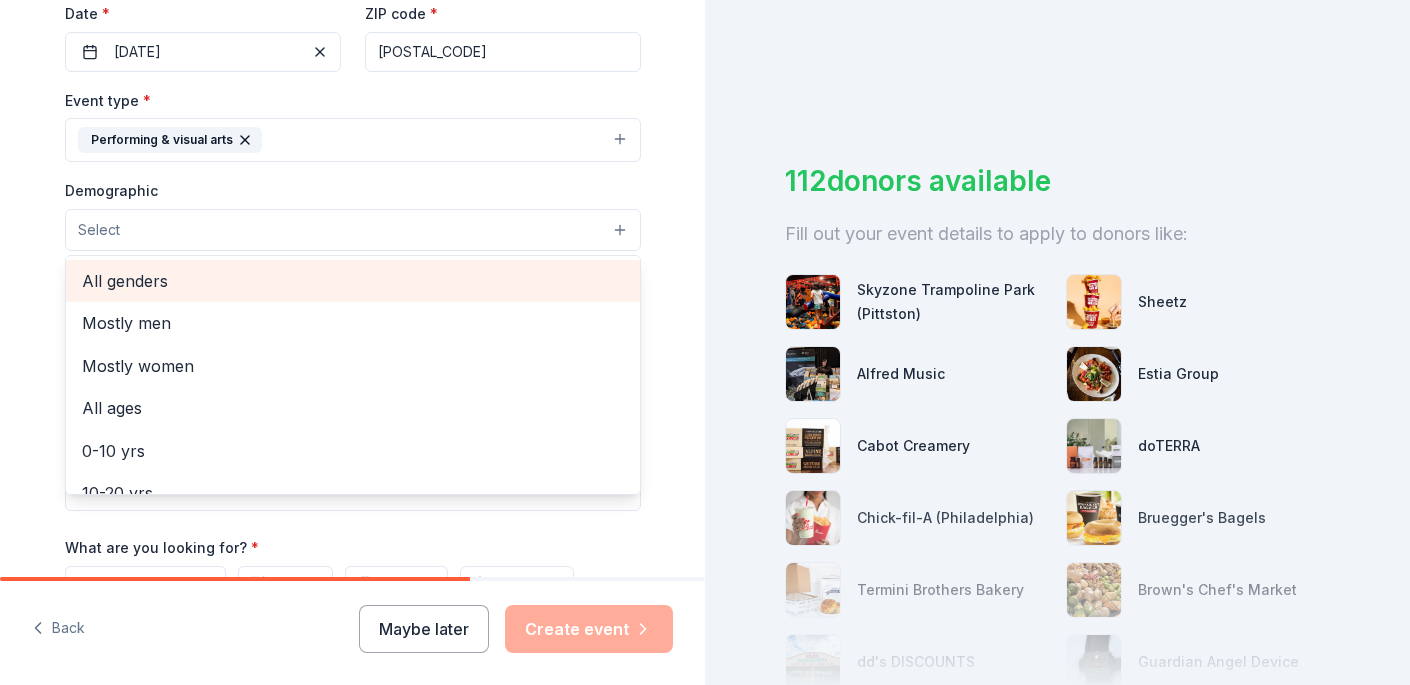 click on "All genders" at bounding box center (353, 281) 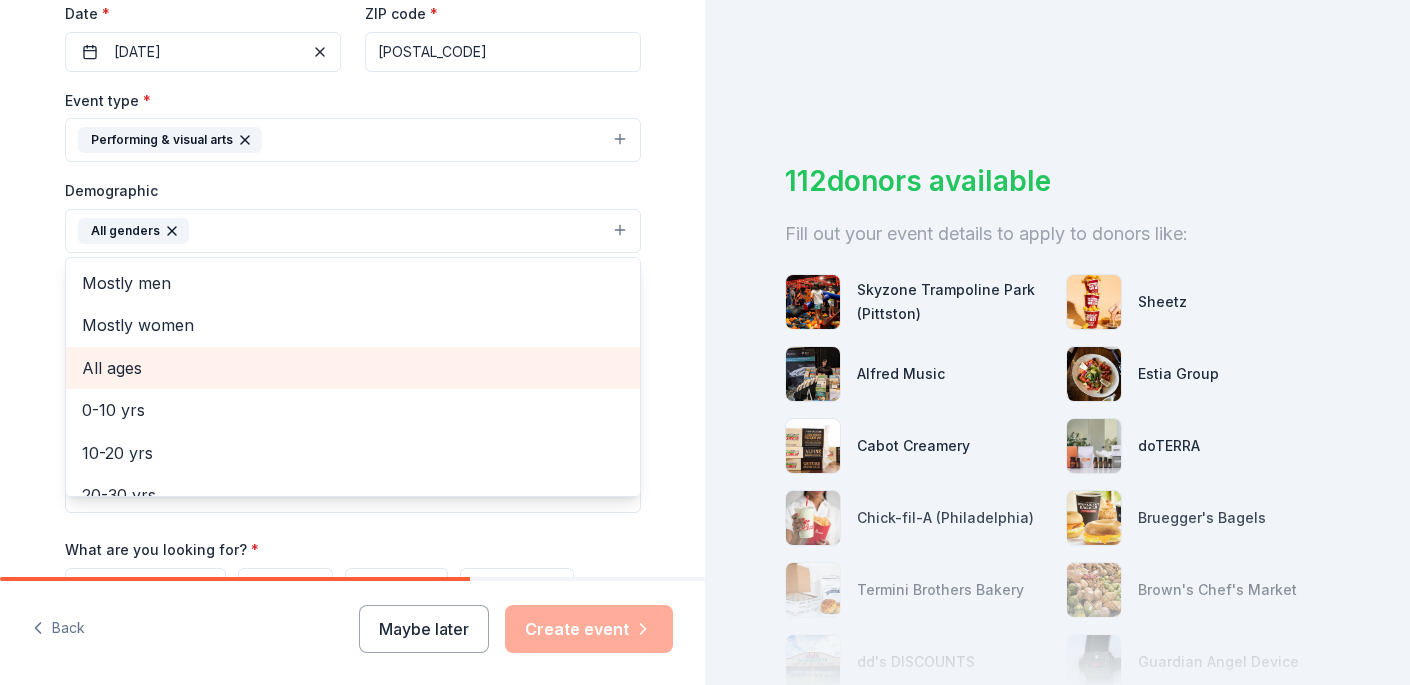 click on "All ages" at bounding box center (353, 368) 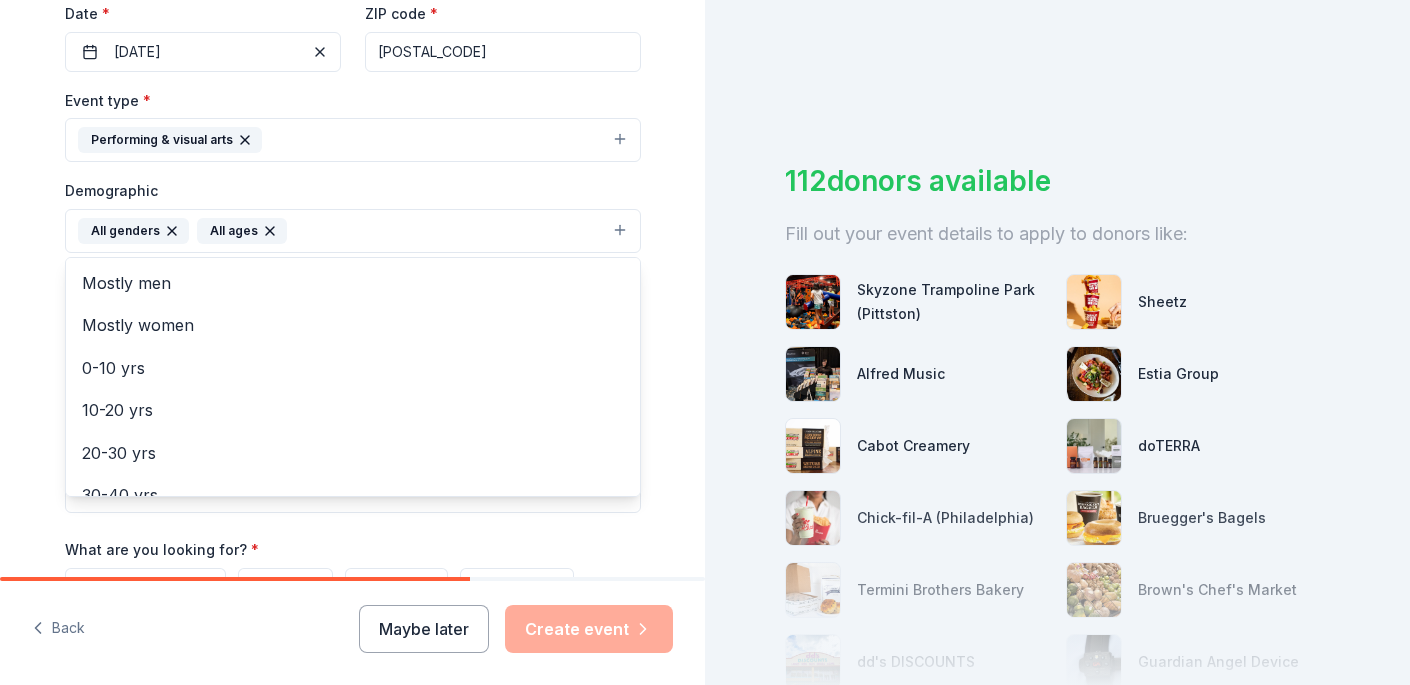 click on "Tell us about your event. We'll find in-kind donations you can apply for. Event name * Collab Summer Academy Presentations 35 /100 Event website uccollab.org Attendance * 100 Date * [DATE] ZIP code * [POSTAL_CODE] Event type * Performing & visual arts Demographic All genders All ages Mostly men Mostly women 0-10 yrs 10-20 yrs 20-30 yrs 30-40 yrs 40-50 yrs 50-60 yrs 60-70 yrs 70-80 yrs 80+ yrs We use this information to help brands find events with their target demographic to sponsor their products. Mailing address Apt/unit Description What are you looking for? * Auction & raffle Meals Snacks Desserts Alcohol Beverages Send me reminders Email me reminders of donor application deadlines Recurring event" at bounding box center (353, 184) 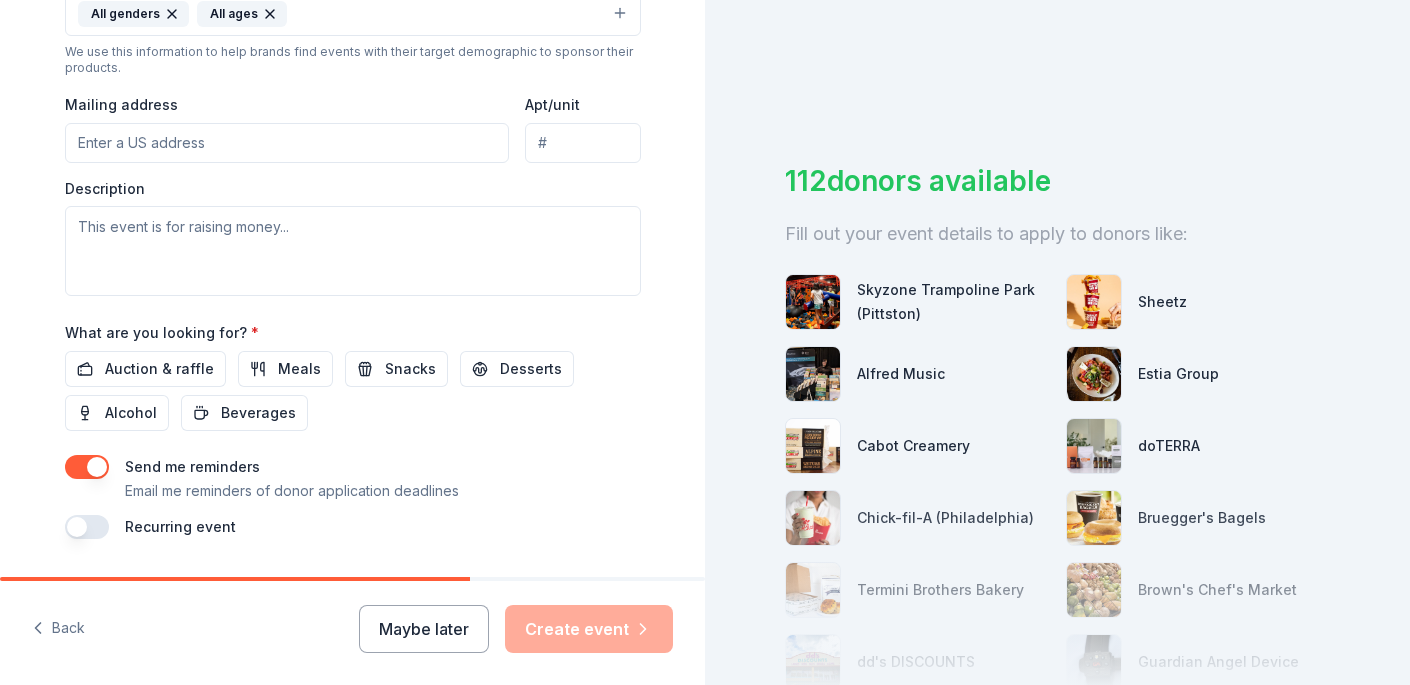 scroll, scrollTop: 706, scrollLeft: 0, axis: vertical 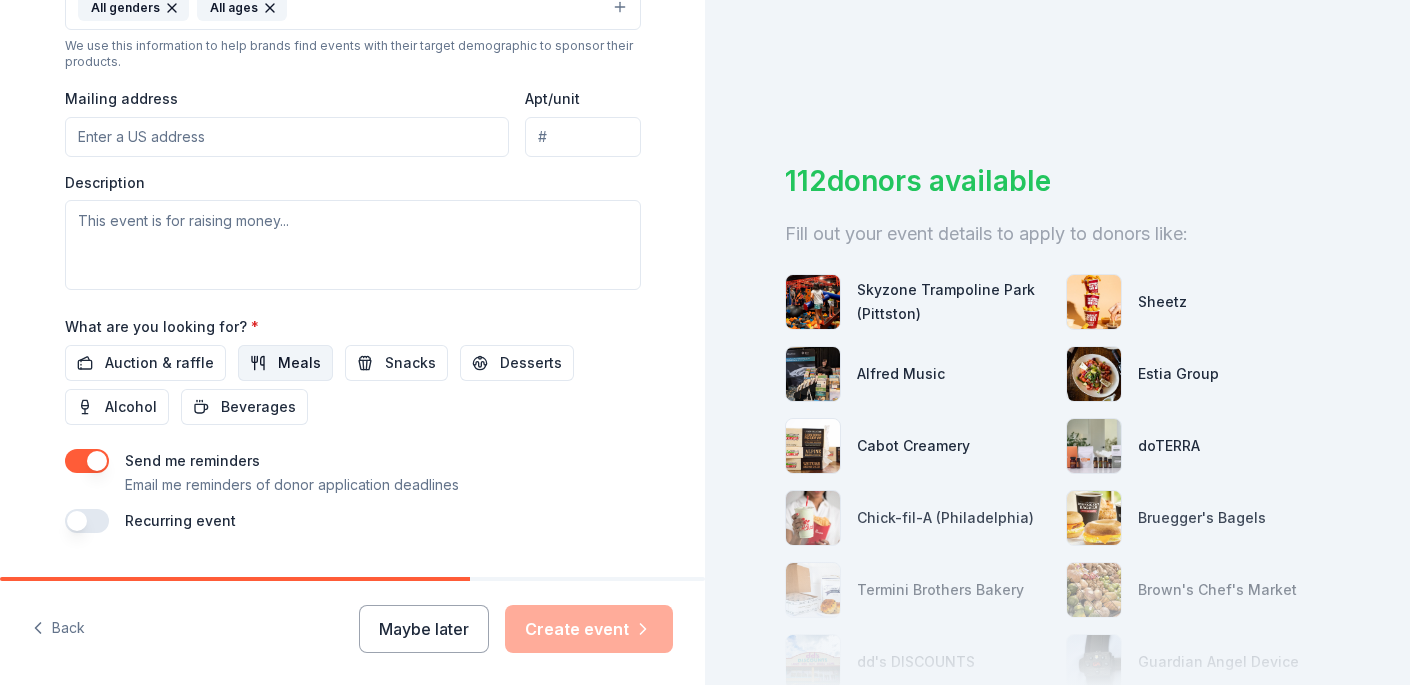 click on "Meals" at bounding box center (299, 363) 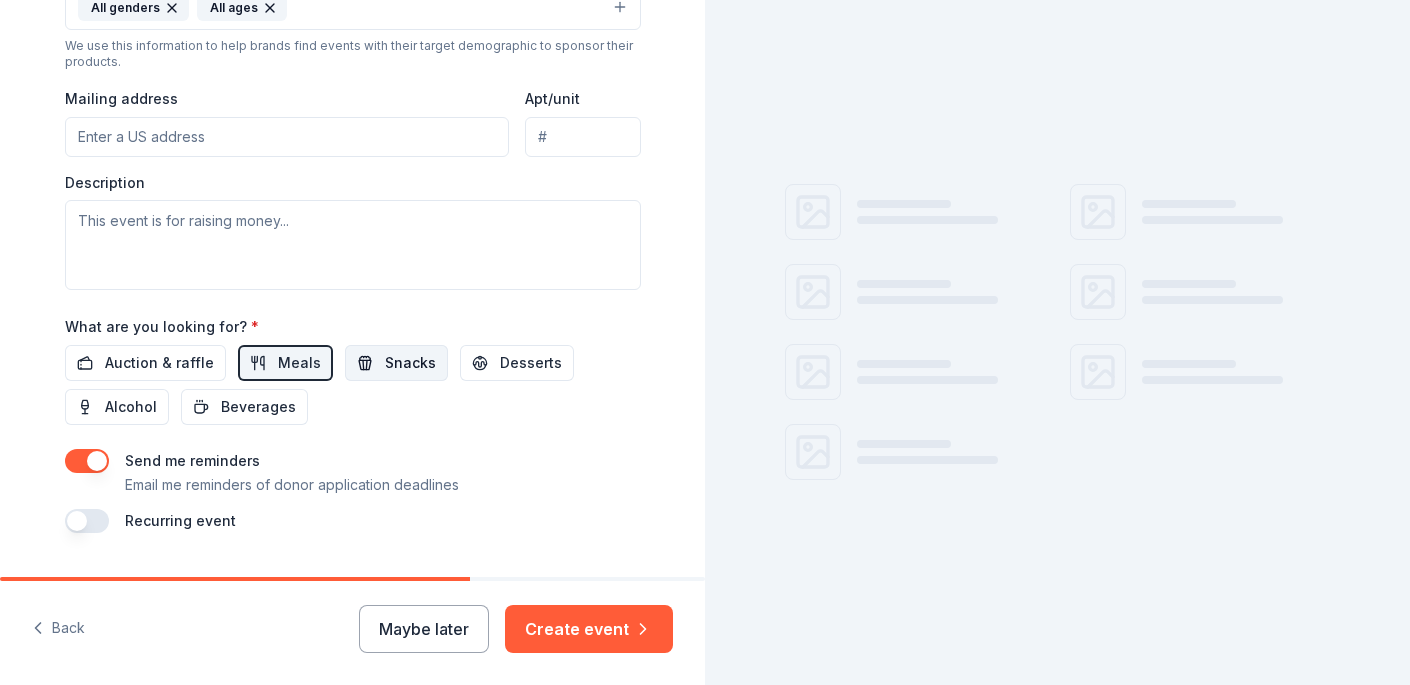 click on "Snacks" at bounding box center (410, 363) 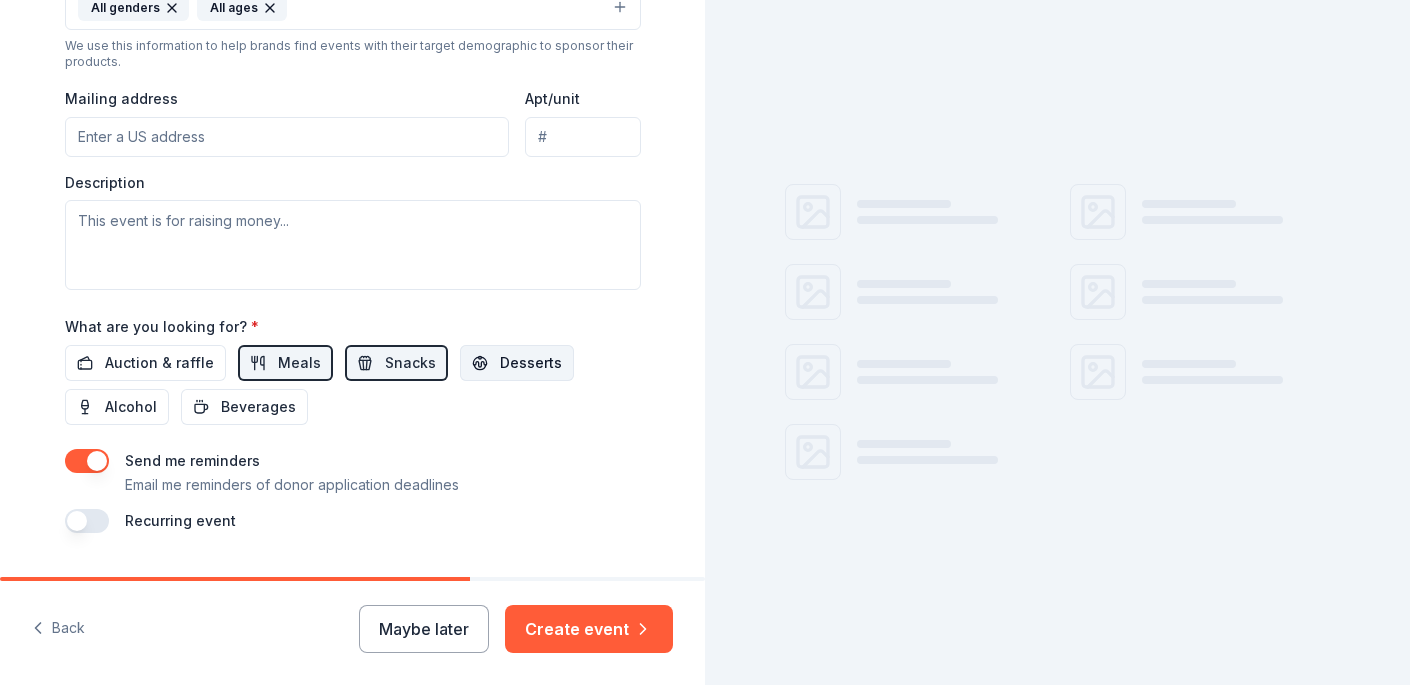 click on "Desserts" at bounding box center (531, 363) 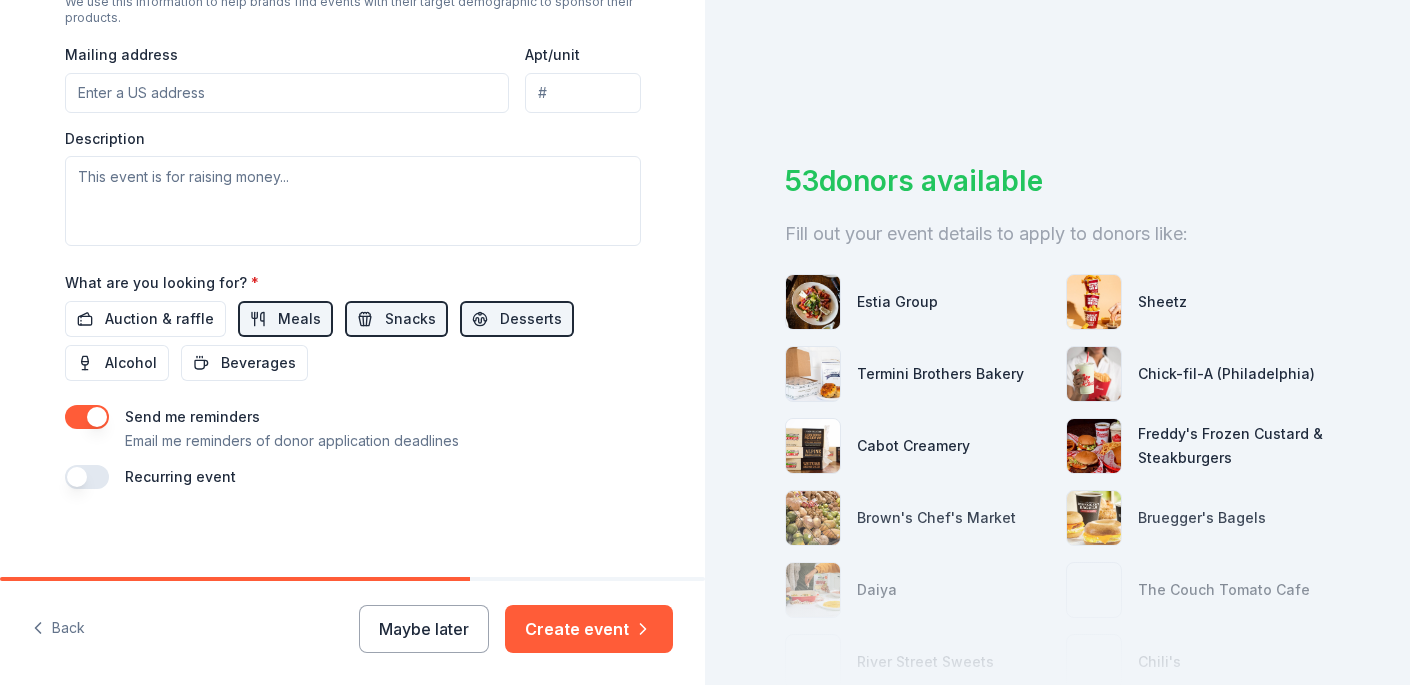 scroll, scrollTop: 758, scrollLeft: 0, axis: vertical 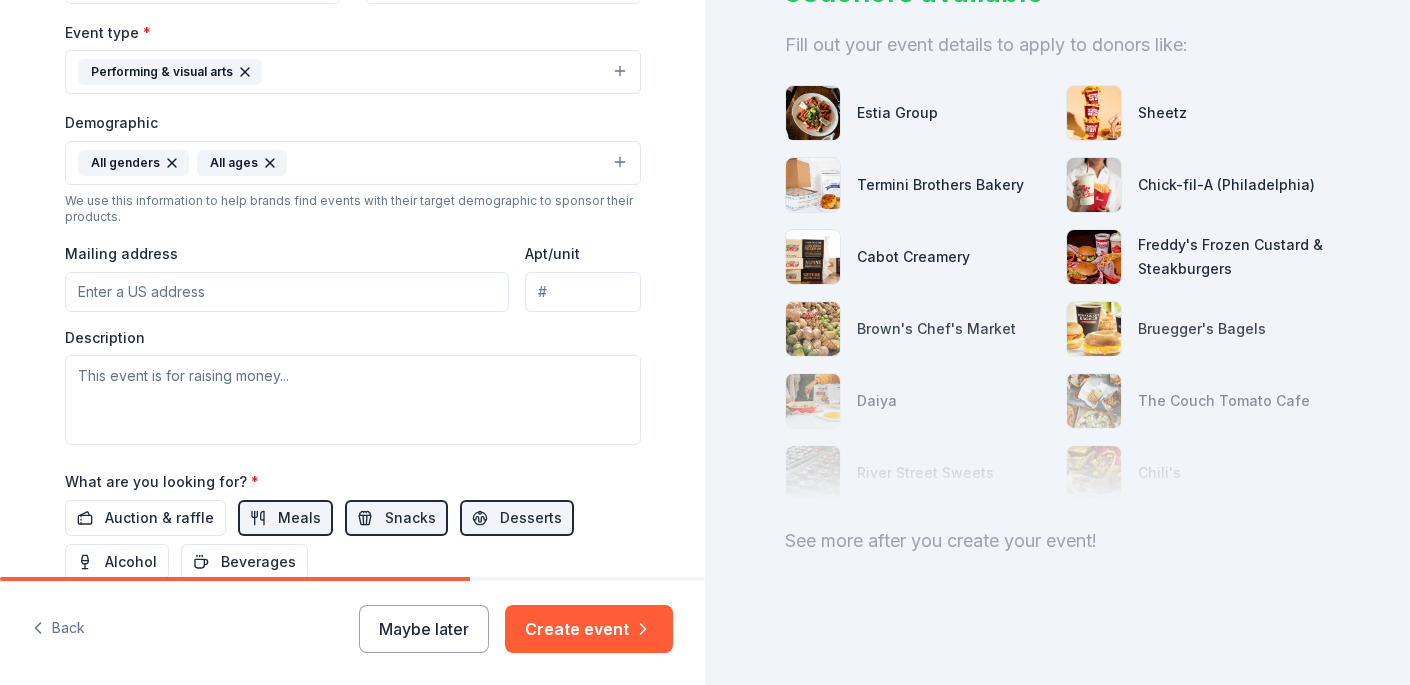 click on "Mailing address" at bounding box center [287, 292] 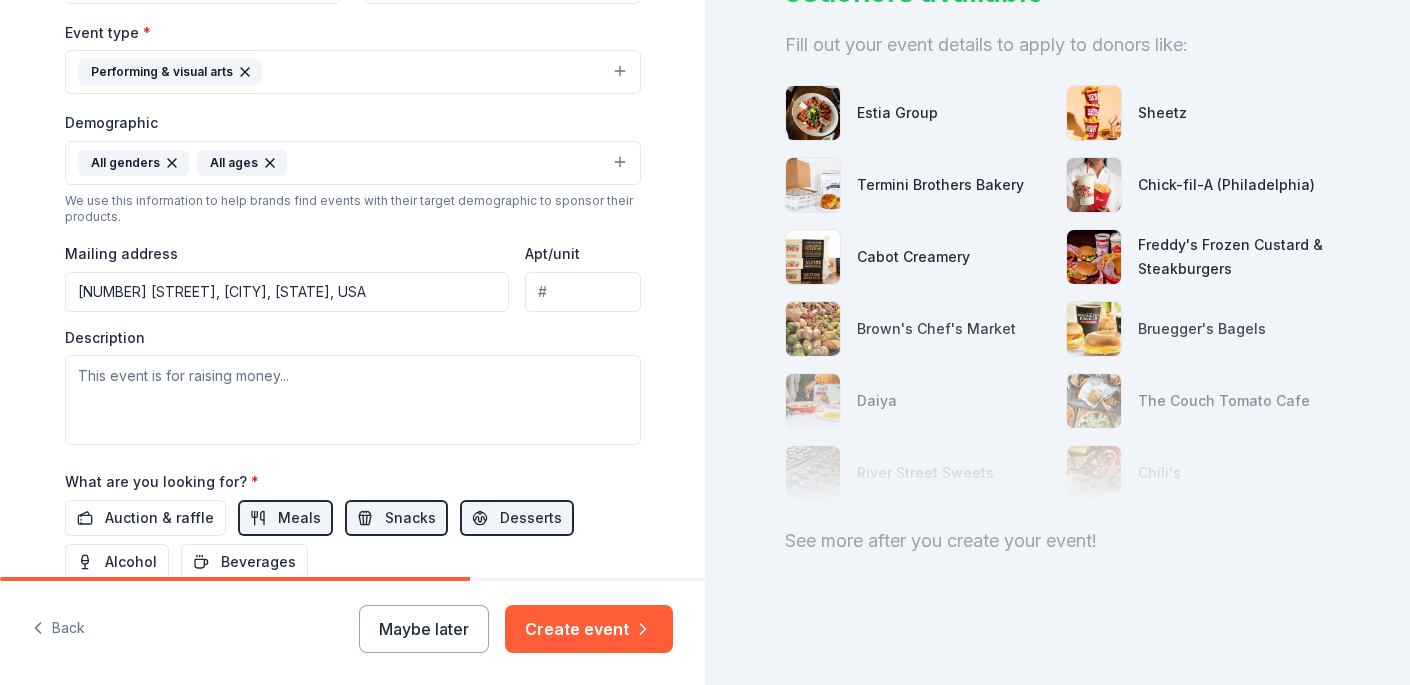 type on "[NUMBER] [STREET], [CITY], [STATE], [POSTAL_CODE]" 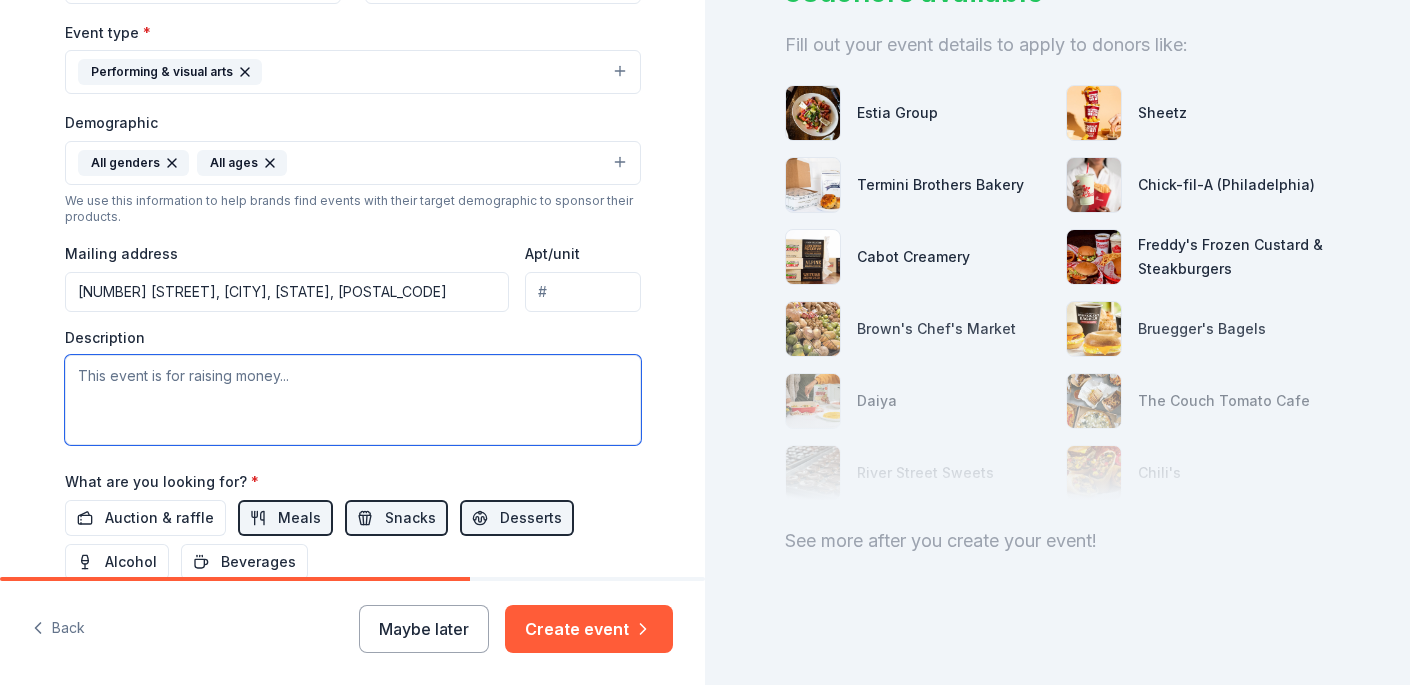 click at bounding box center [353, 400] 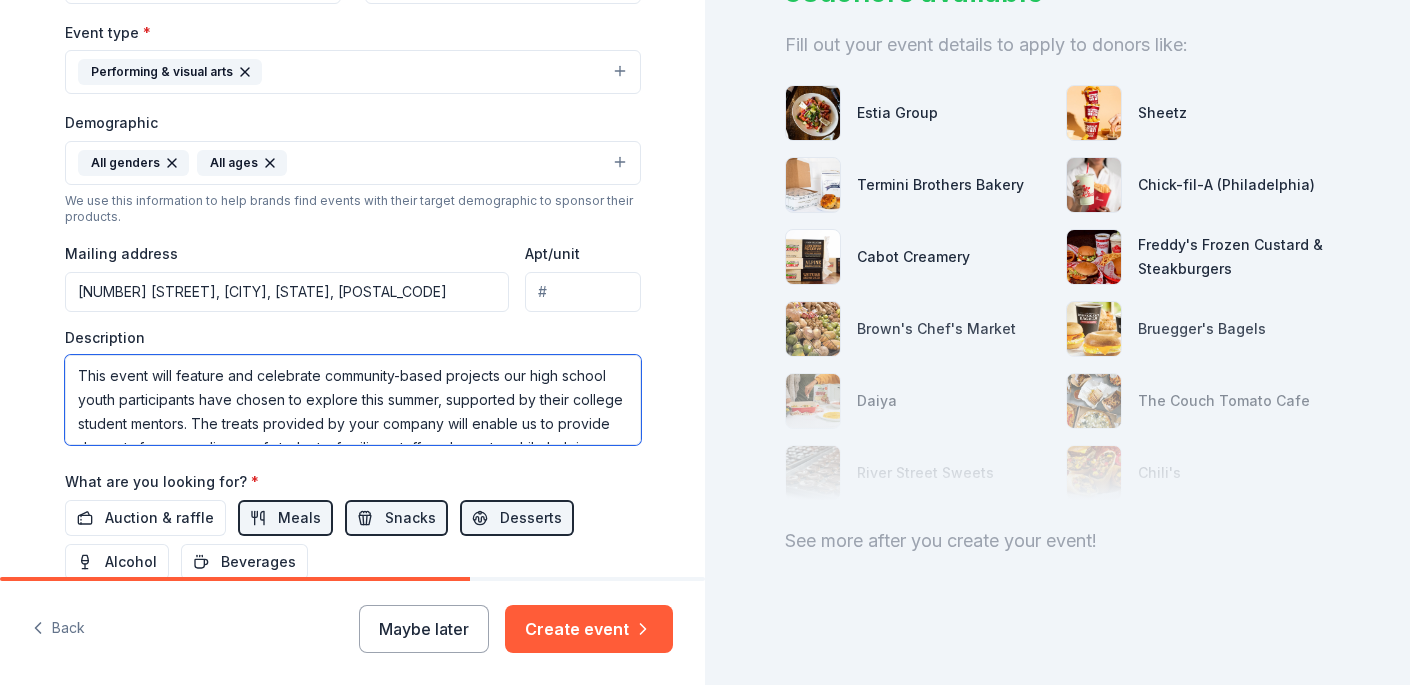 scroll, scrollTop: 37, scrollLeft: 0, axis: vertical 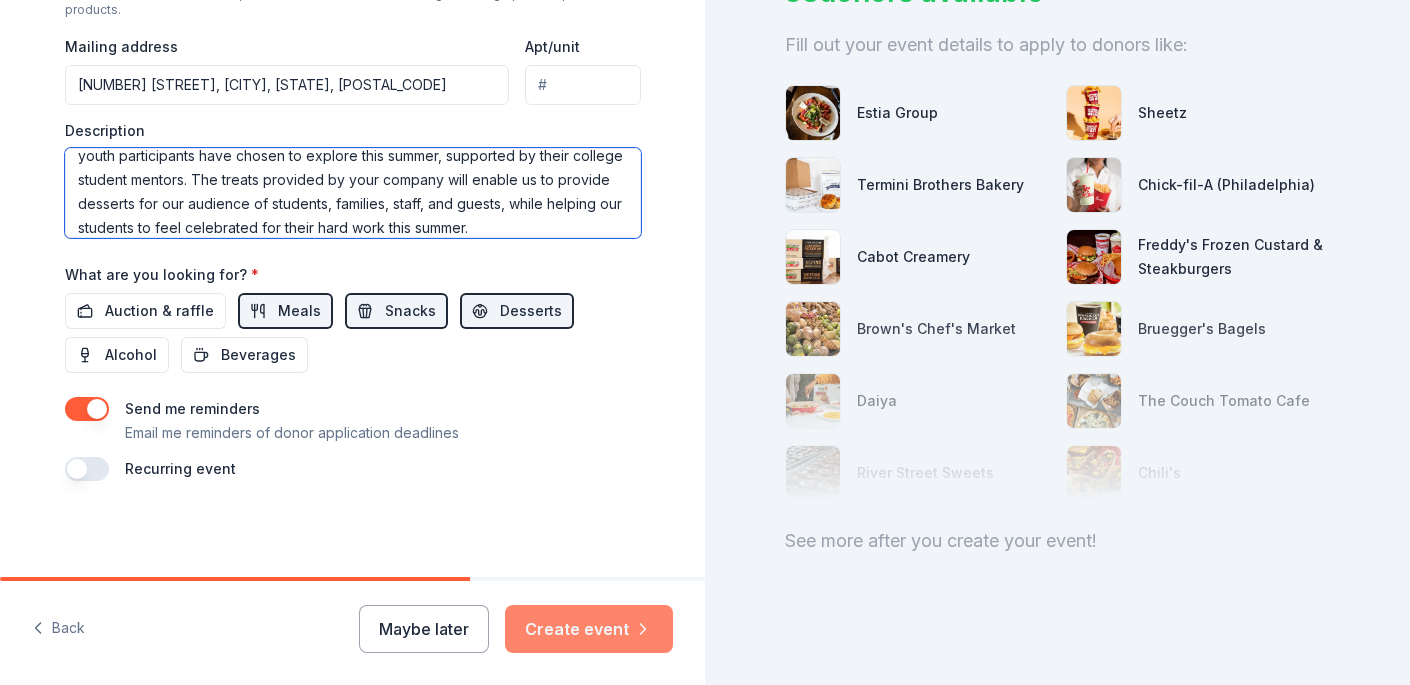 type on "This event will feature and celebrate community-based projects our high school youth participants have chosen to explore this summer, supported by their college student mentors. The treats provided by your company will enable us to provide desserts for our audience of students, families, staff, and guests, while helping our students to feel celebrated for their hard work this summer." 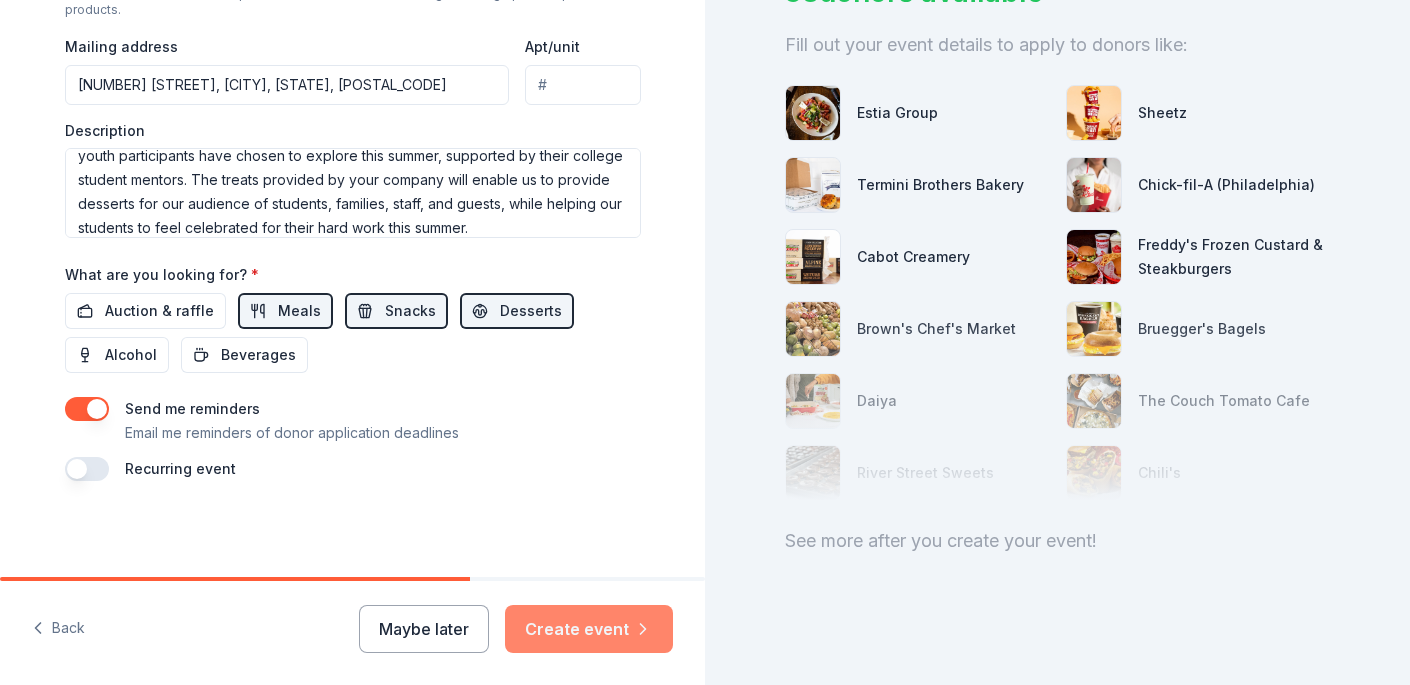 click on "Create event" at bounding box center (589, 629) 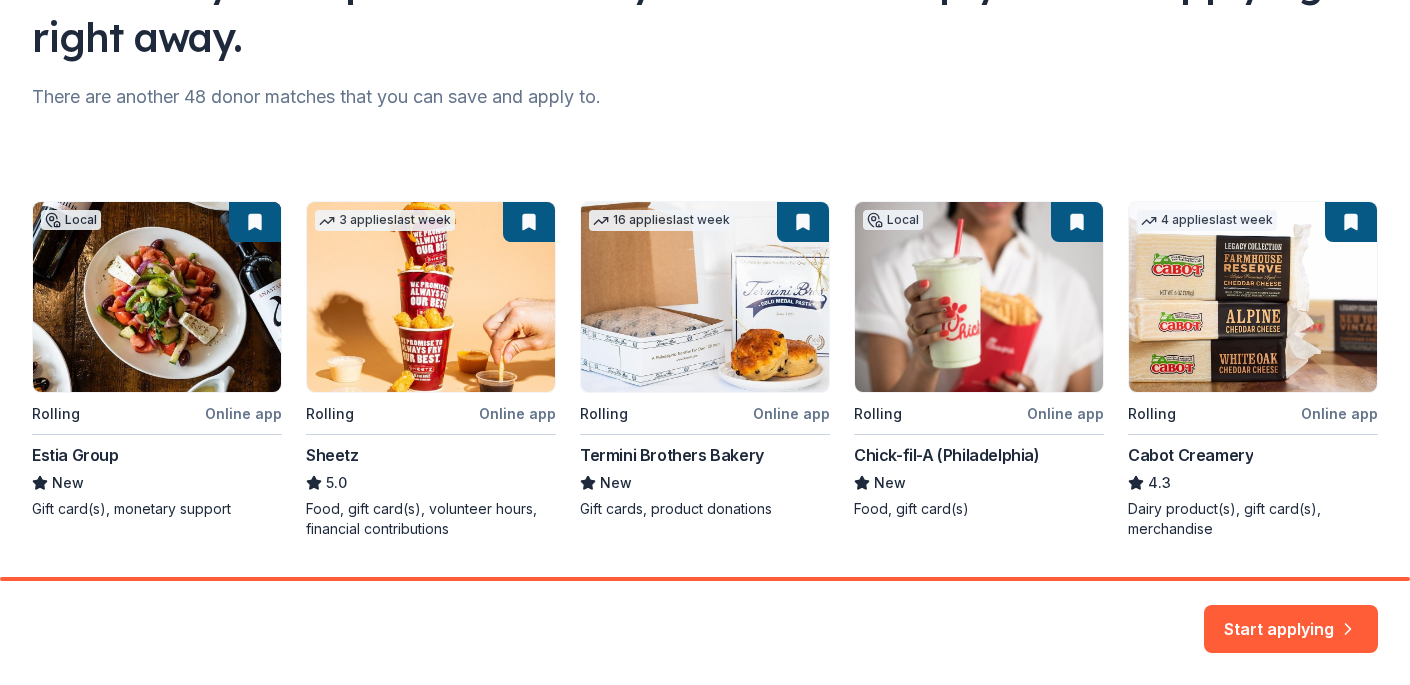 scroll, scrollTop: 188, scrollLeft: 0, axis: vertical 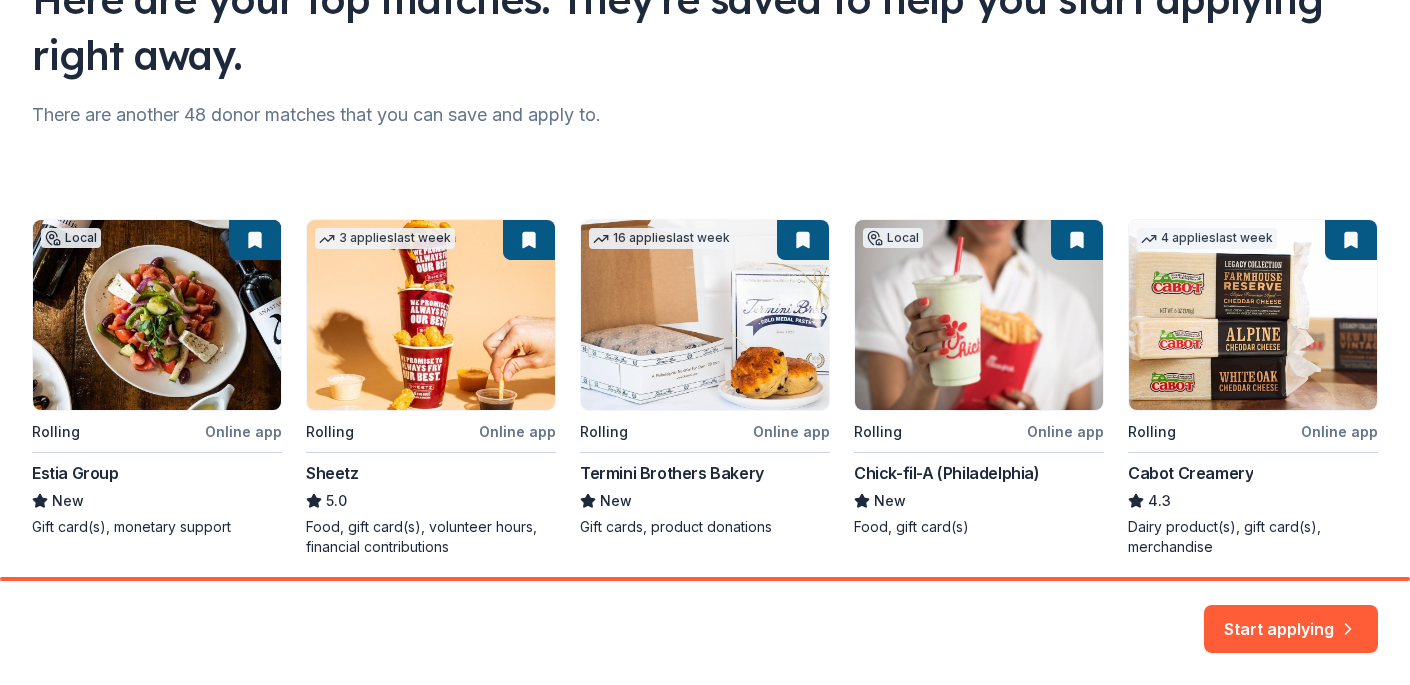 click on "Discover Donors: Collab Summer Academy Presentations Local Rolling Online app Estia Group New Gift card(s), monetary support 3   applies  last week Rolling Online app Sheetz 5.0 Food, gift card(s), volunteer hours, financial contributions 16   applies  last week Rolling Online app Termini Brothers Bakery New Gift cards, product donations Local Rolling Online app Chick-fil-A (Philadelphia) New Food, gift card(s) 4   applies  last week Rolling Online app Cabot Creamery 4.3 Dairy product(s), gift card(s), merchandise" at bounding box center [705, 388] 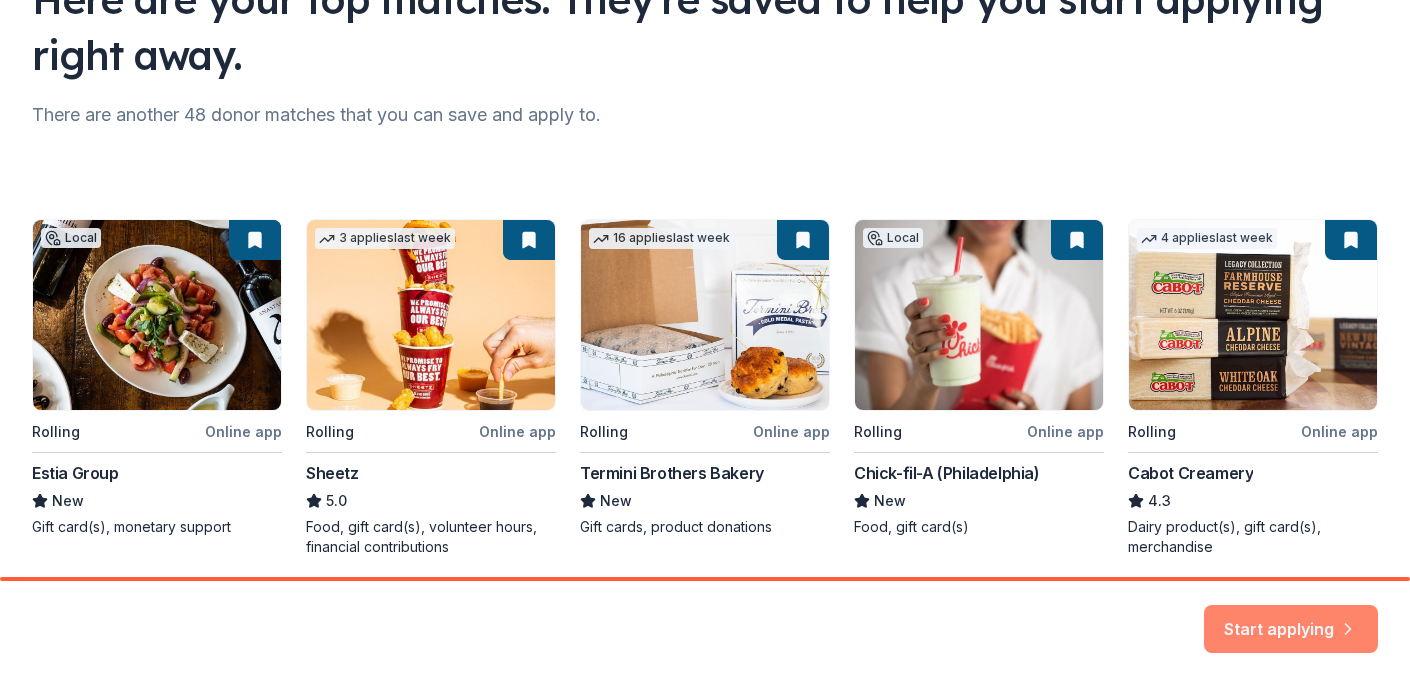 click on "Start applying" at bounding box center [1291, 617] 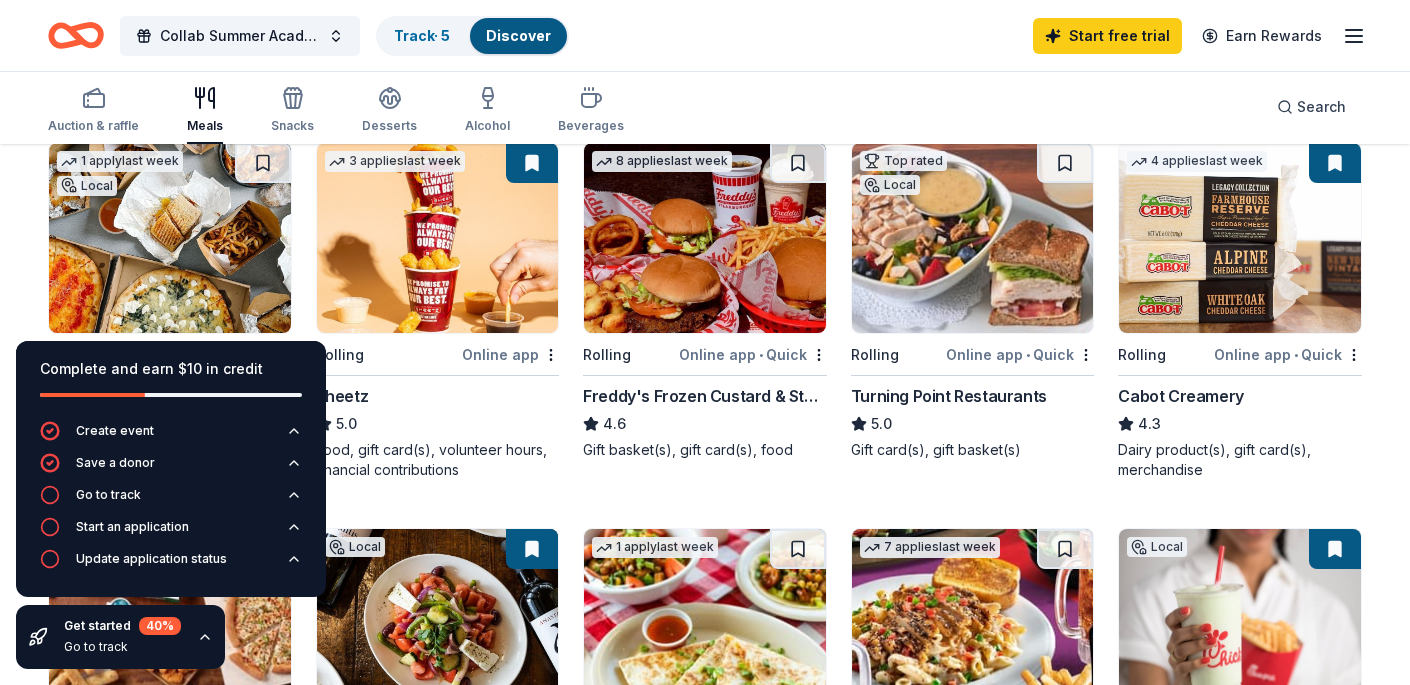 scroll, scrollTop: 150, scrollLeft: 0, axis: vertical 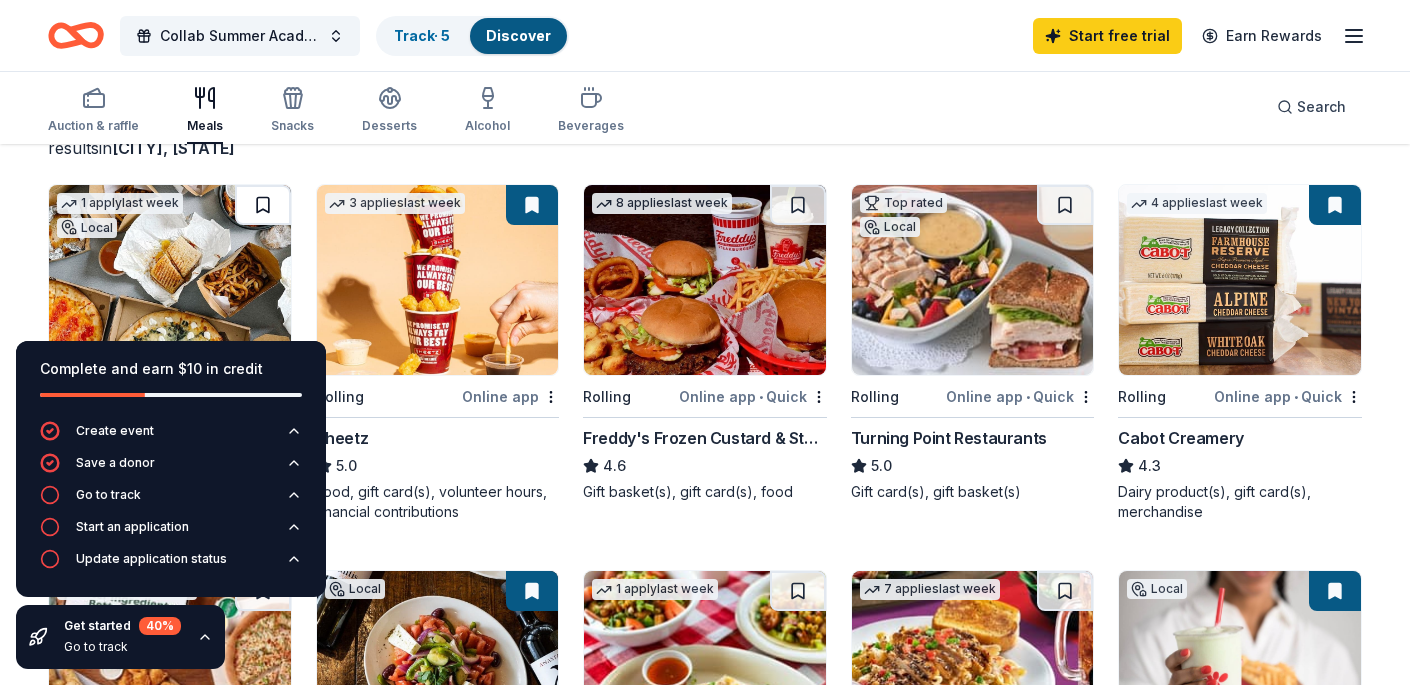 click at bounding box center (263, 205) 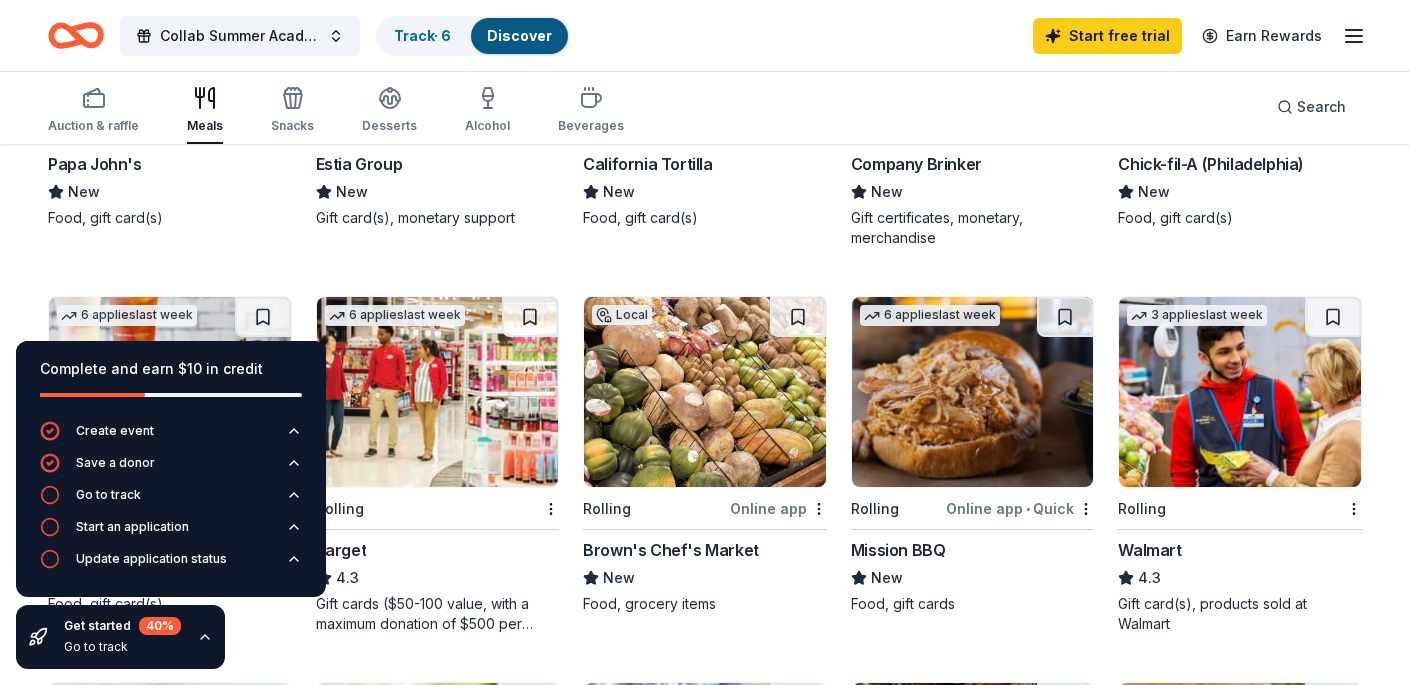 scroll, scrollTop: 816, scrollLeft: 0, axis: vertical 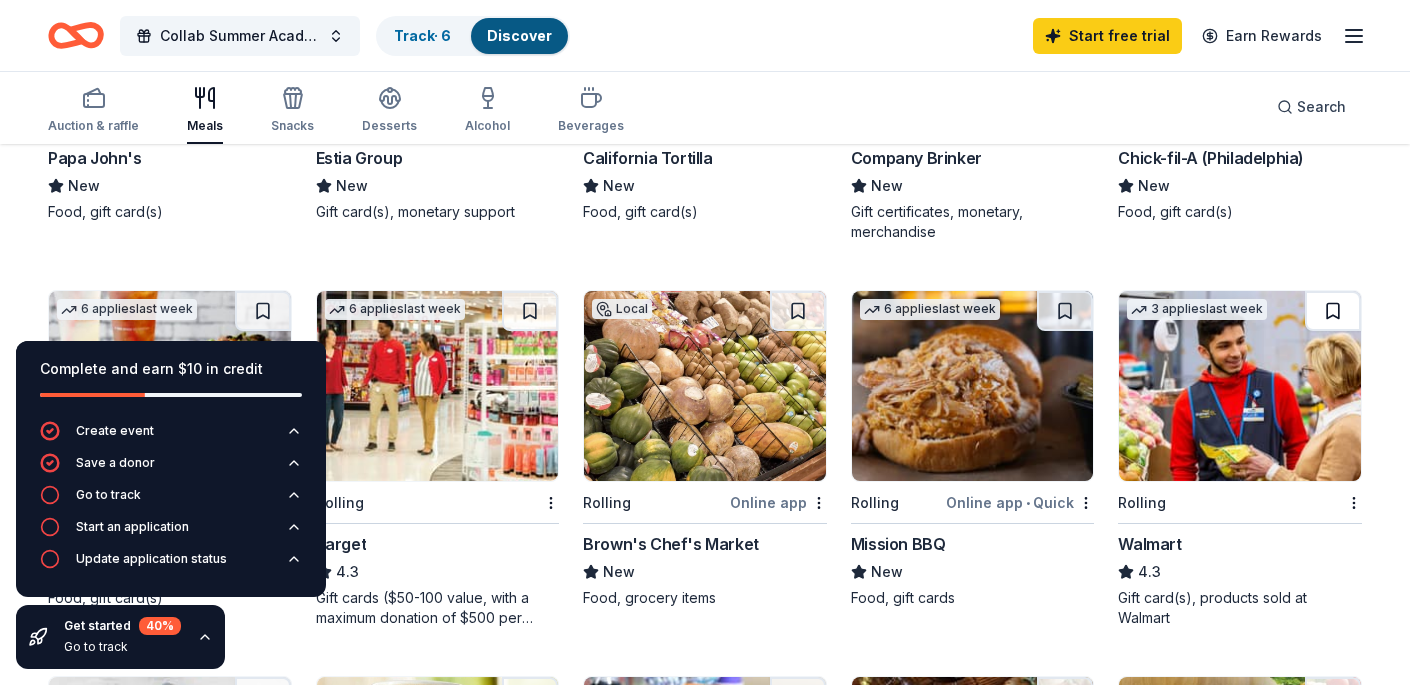 click at bounding box center [1333, 311] 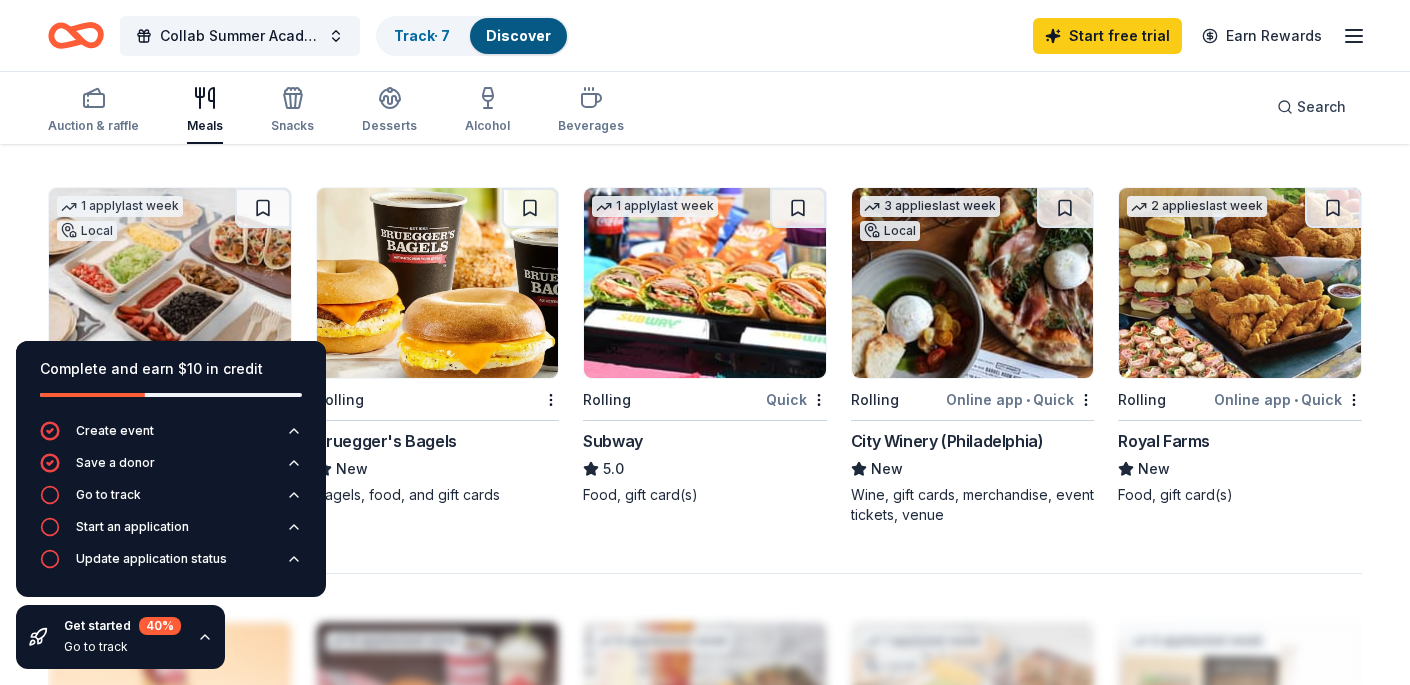 scroll, scrollTop: 1310, scrollLeft: 0, axis: vertical 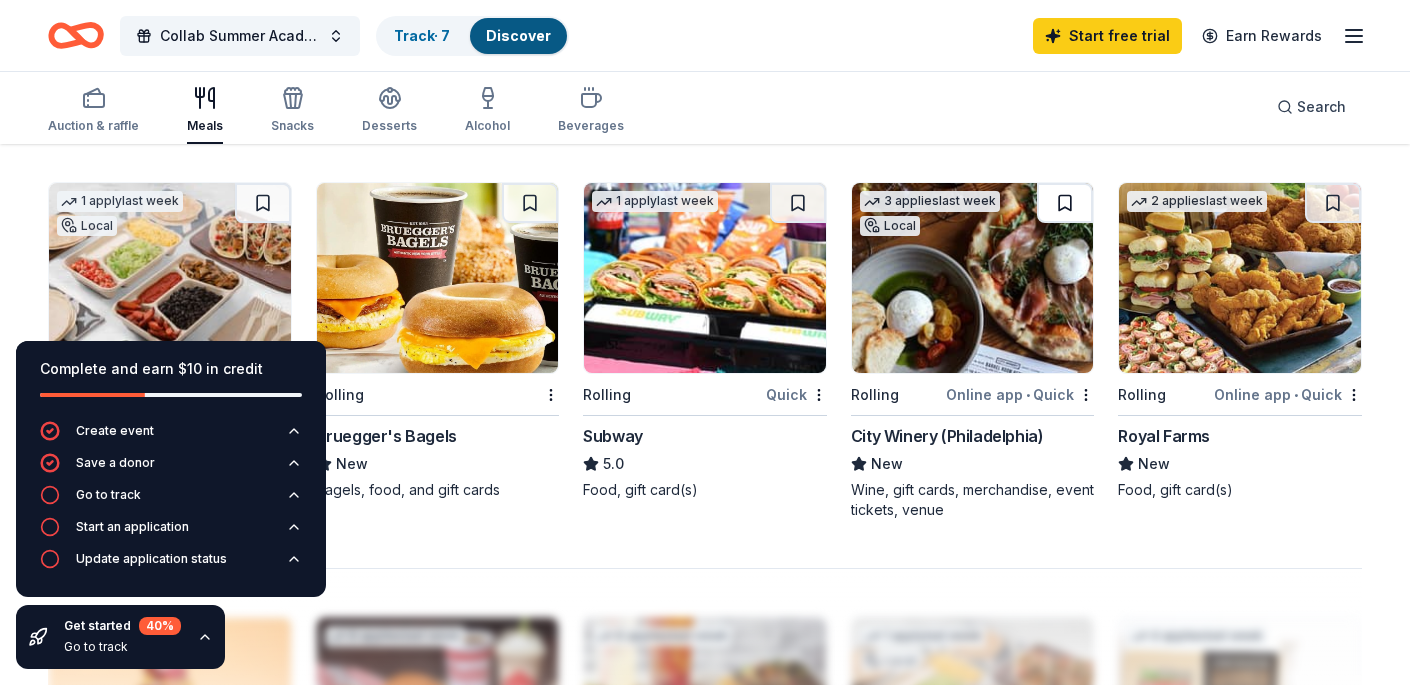 click at bounding box center (1065, 203) 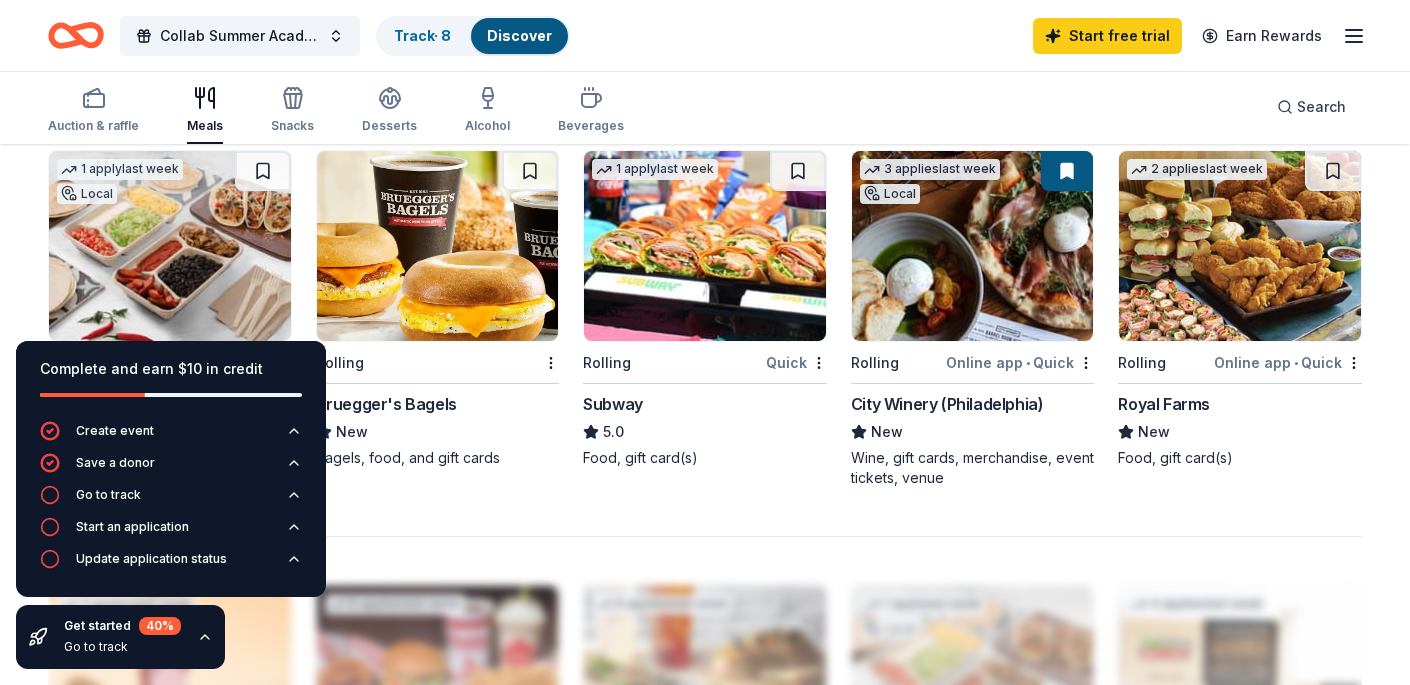 scroll, scrollTop: 1347, scrollLeft: 0, axis: vertical 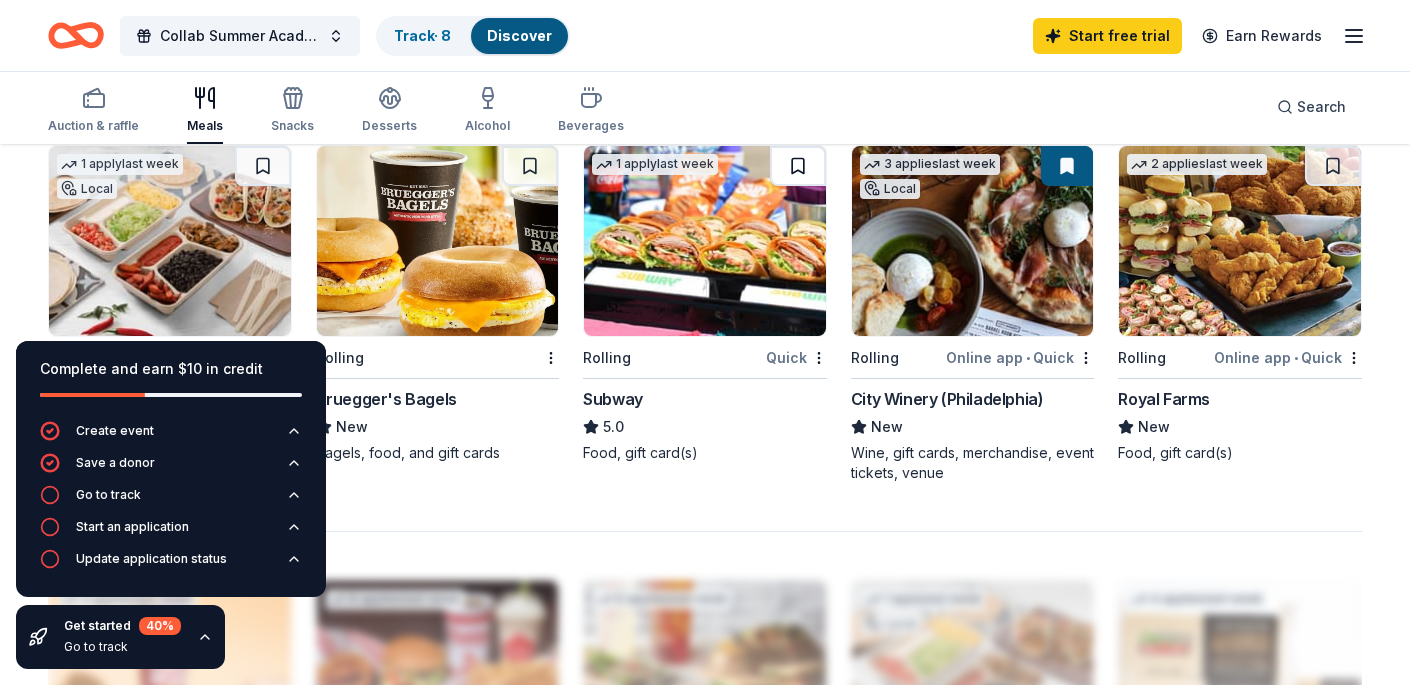 click at bounding box center [798, 166] 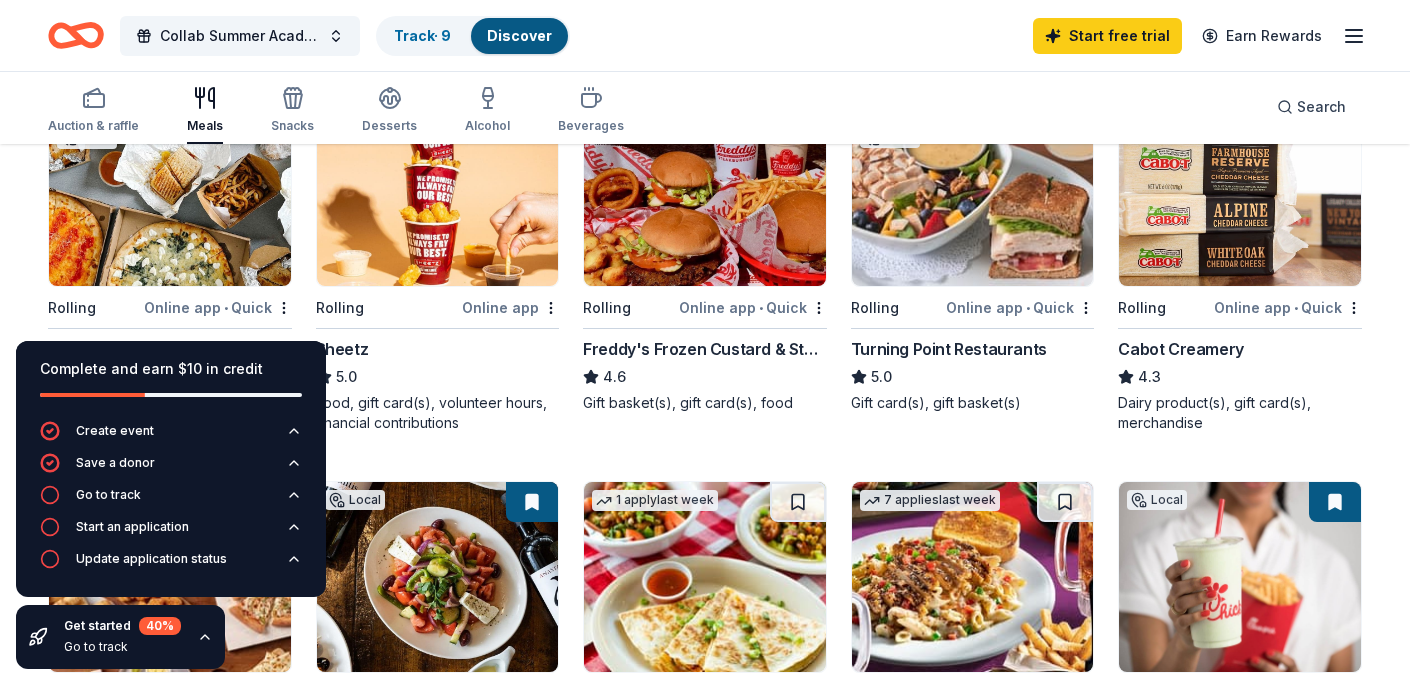 scroll, scrollTop: 0, scrollLeft: 0, axis: both 